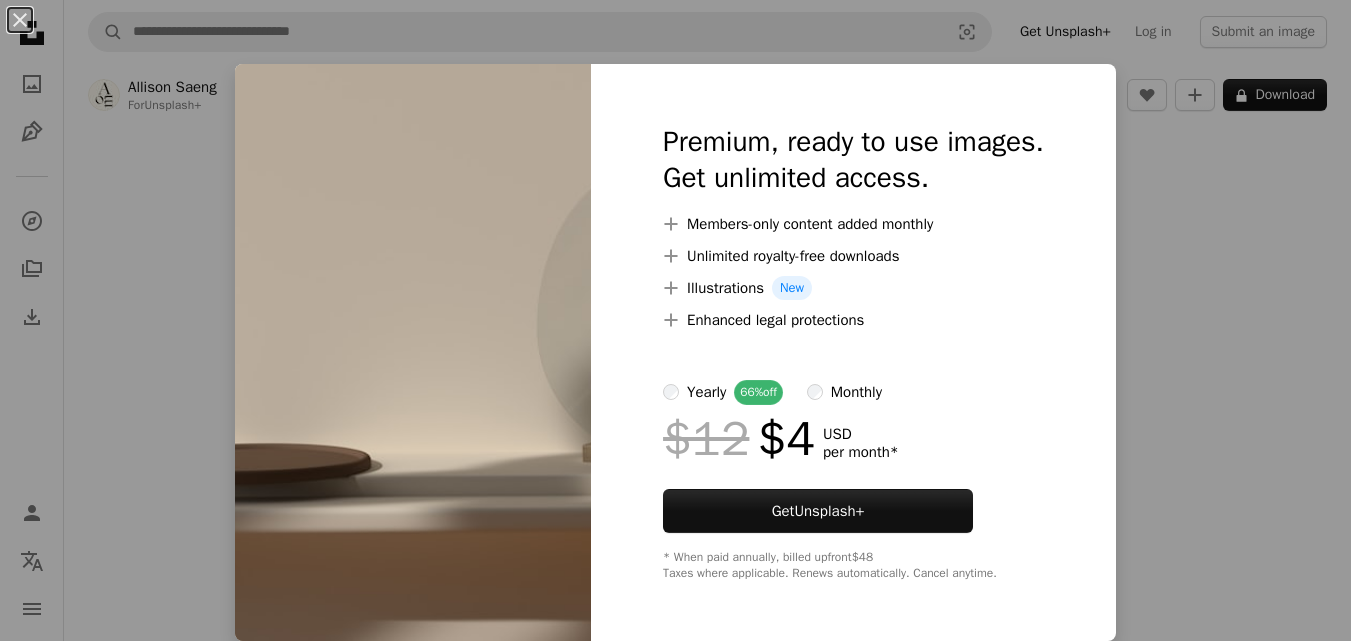 scroll, scrollTop: 2140, scrollLeft: 0, axis: vertical 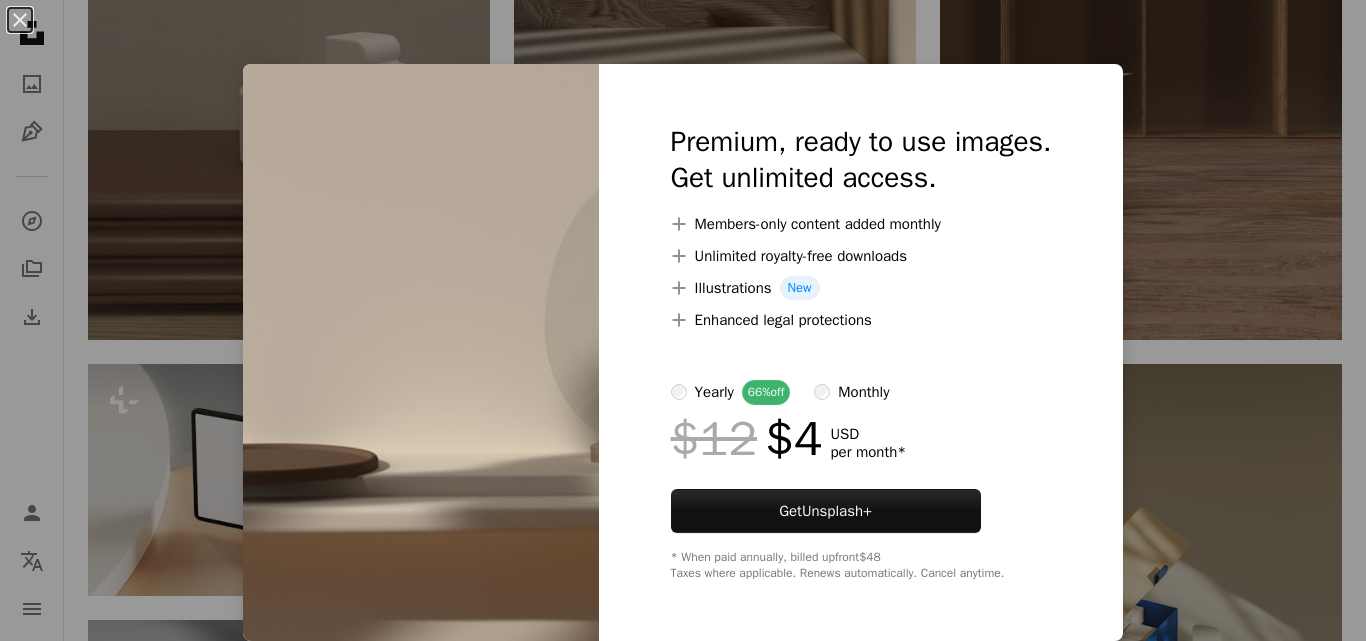 click on "Unsplash logo Unsplash Home A photo Pen Tool A compass A stack of folders Download Person Localization icon navigation menu A magnifying glass Visual search Get Unsplash+ Log in Submit an image Allison Saeng For Unsplash+ A heart A plus sign A lock Download Zoom in A forward-right arrow Share More Actions a white wall with a white circle and a black circle on it Download this HD photo of wallpaper, background, aesthetic, and home by Allison Saeng (@allisonsaeng) Calendar outlined Published on November 30, 2022 Safety Licensed under the Unsplash+ License wallpaper background aesthetic home light interior wood mockup glass shadow 3d render beige render cream plate ceramic matte scene setting Free pictures From this series Chevron right Plus sign for Unsplash+ Plus sign for Unsplash+ Plus sign for Unsplash+ Plus sign for Unsplash+ Plus sign for Unsplash+ Plus sign for Unsplash+ Plus sign for Unsplash+ Plus sign for Unsplash+ Plus sign for Unsplash+ Plus sign for Unsplash+ Plus sign for Unsplash+ Related images A heart A plus sign" at bounding box center [683, 36] 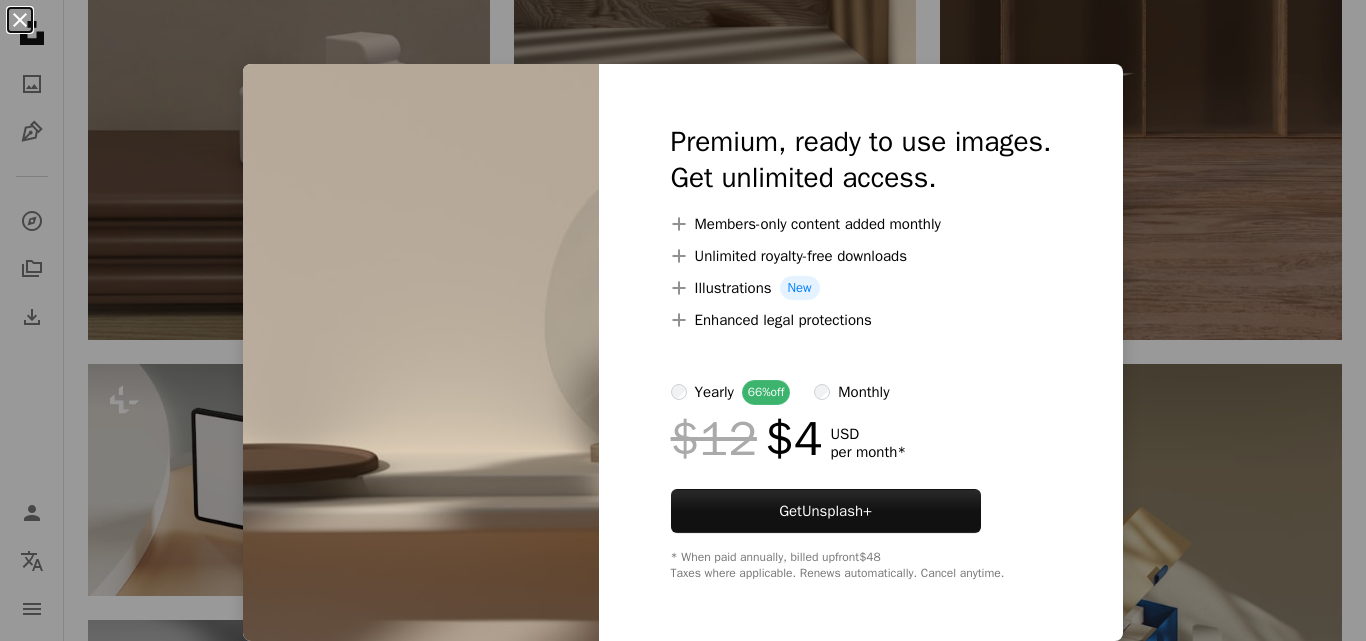 click on "An X shape" at bounding box center [20, 20] 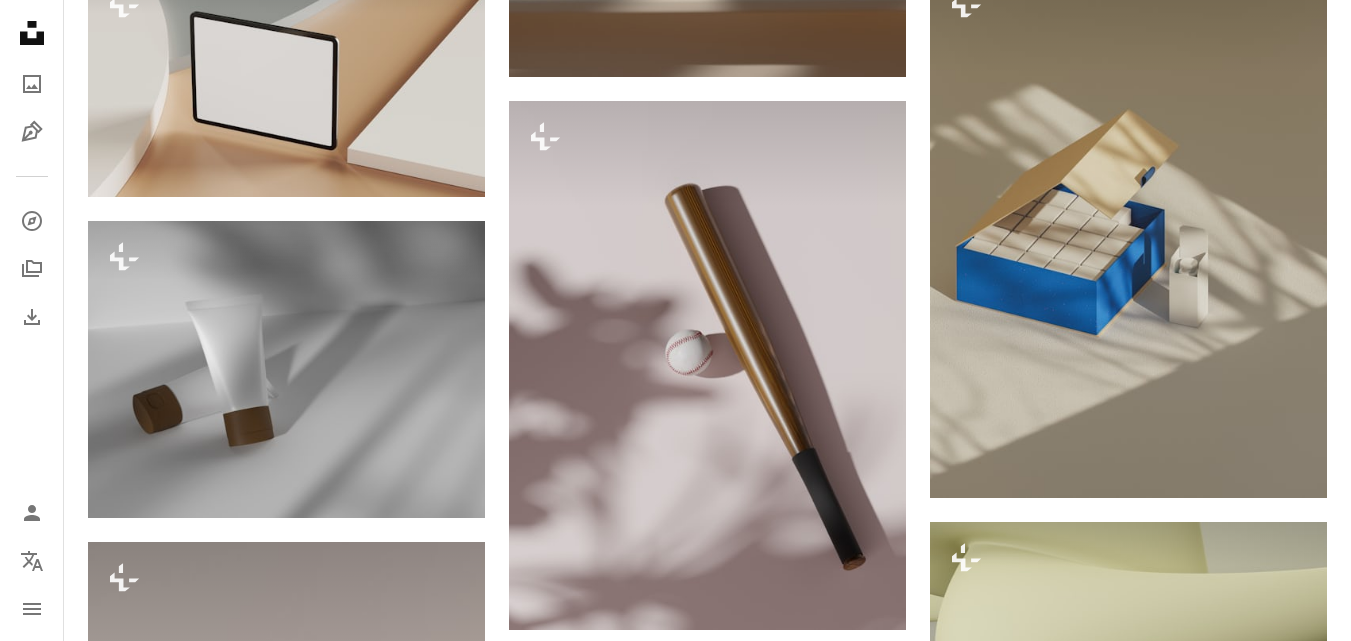 scroll, scrollTop: 2640, scrollLeft: 0, axis: vertical 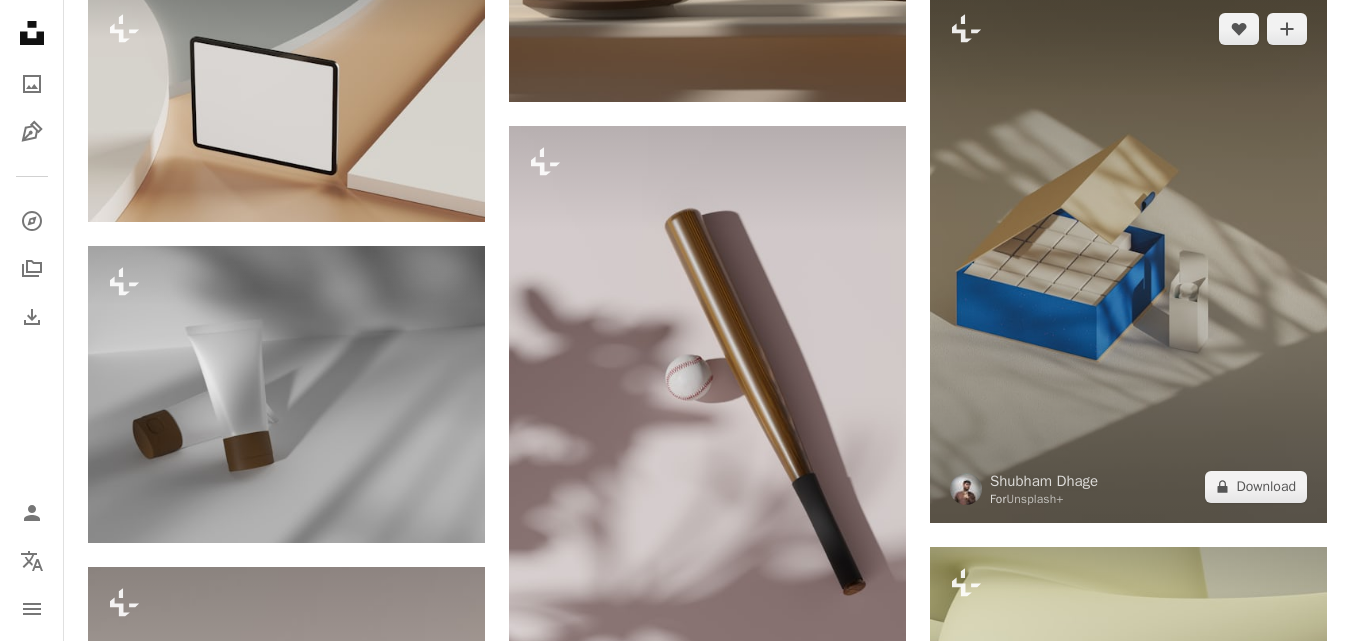 click at bounding box center (1128, 258) 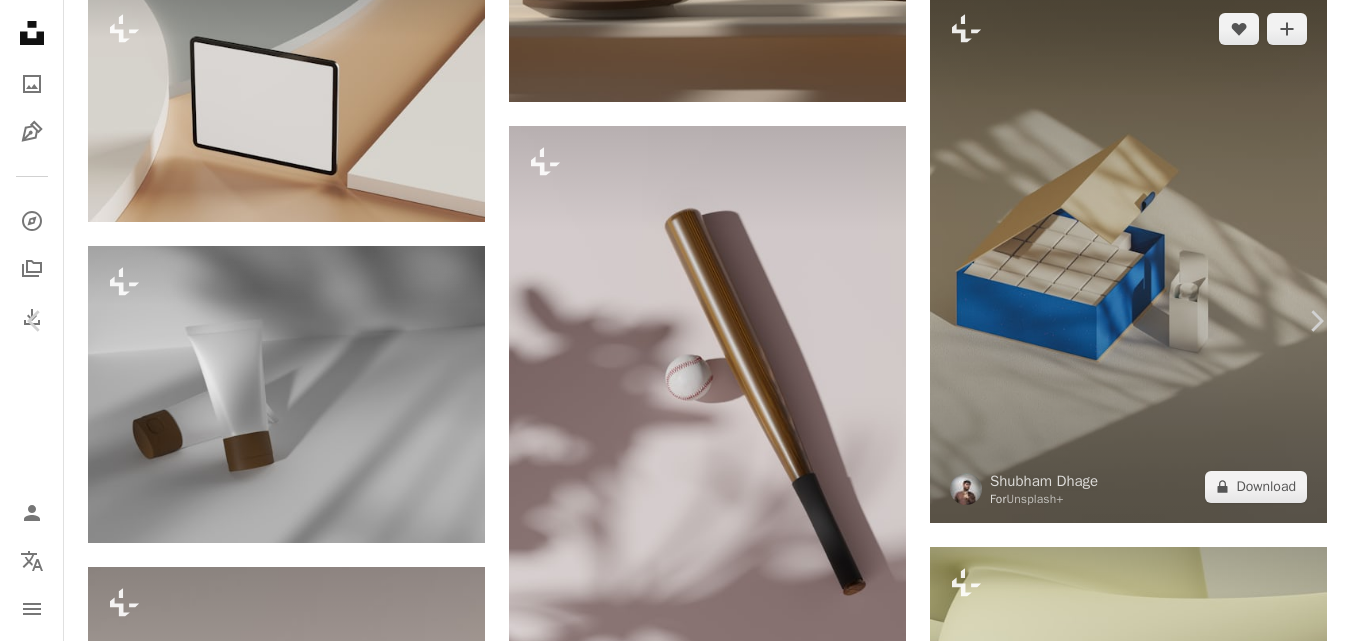 click on "Zoom in" at bounding box center (668, 13008) 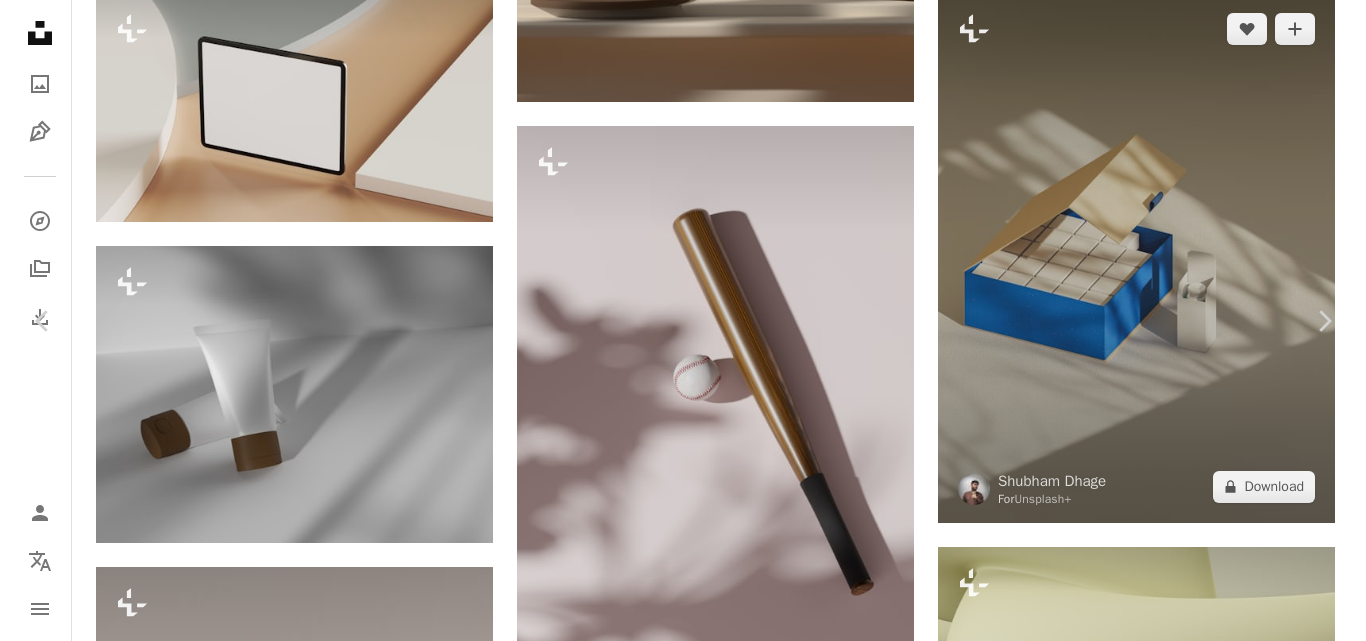 scroll, scrollTop: 2300, scrollLeft: 0, axis: vertical 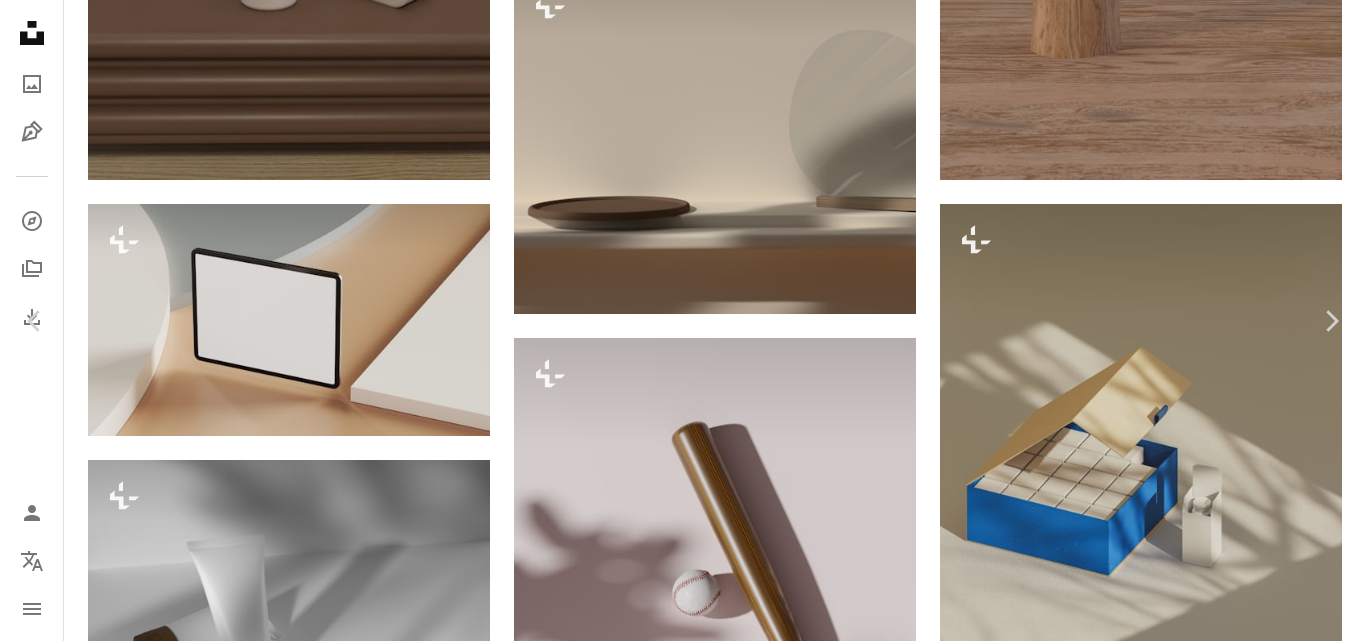 click at bounding box center [676, 13326] 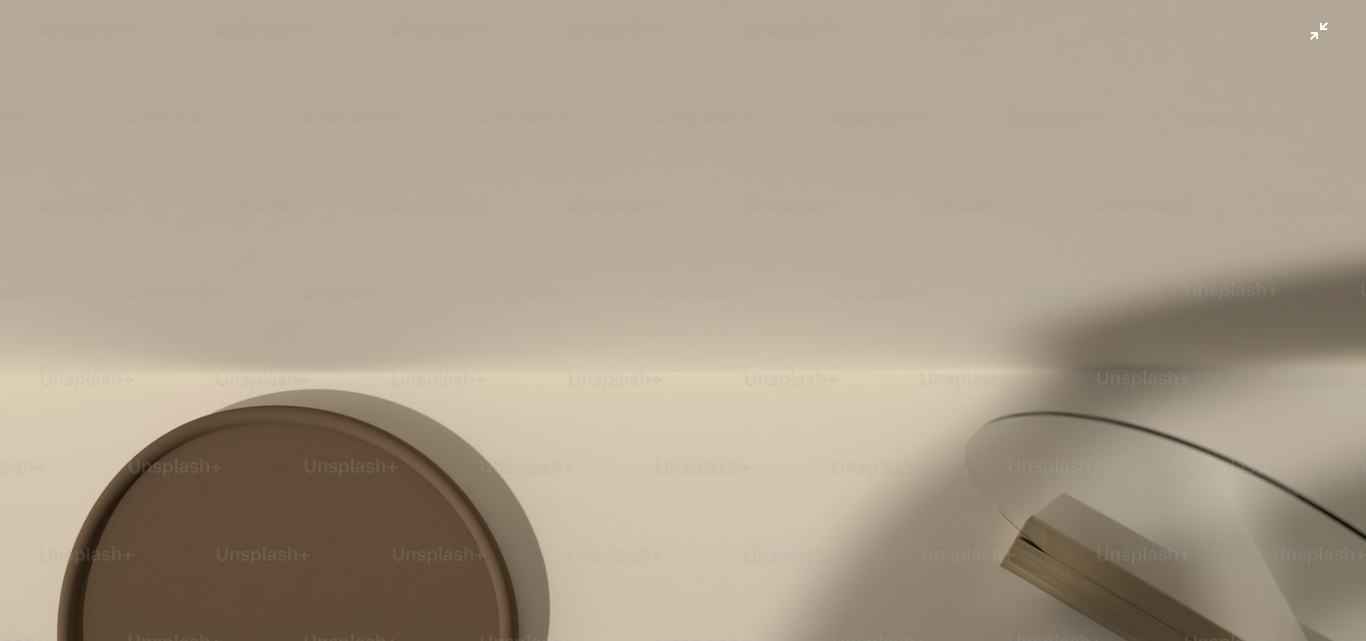 scroll, scrollTop: 0, scrollLeft: 0, axis: both 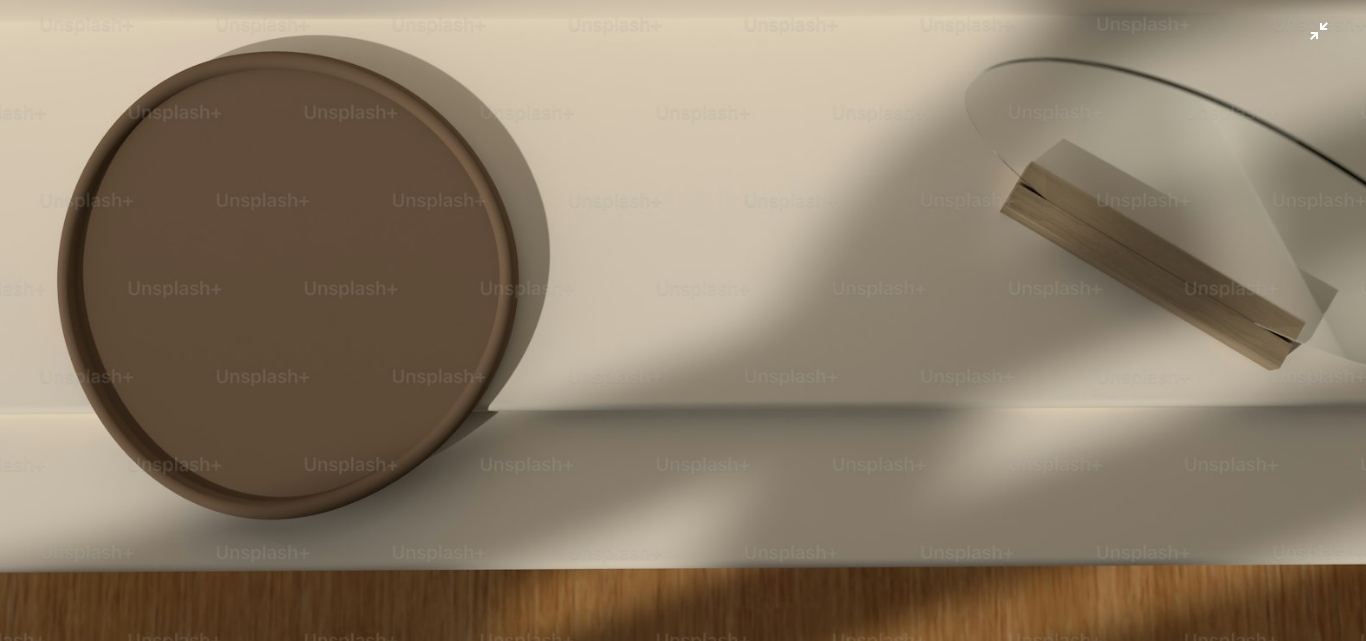 click at bounding box center [683, 231] 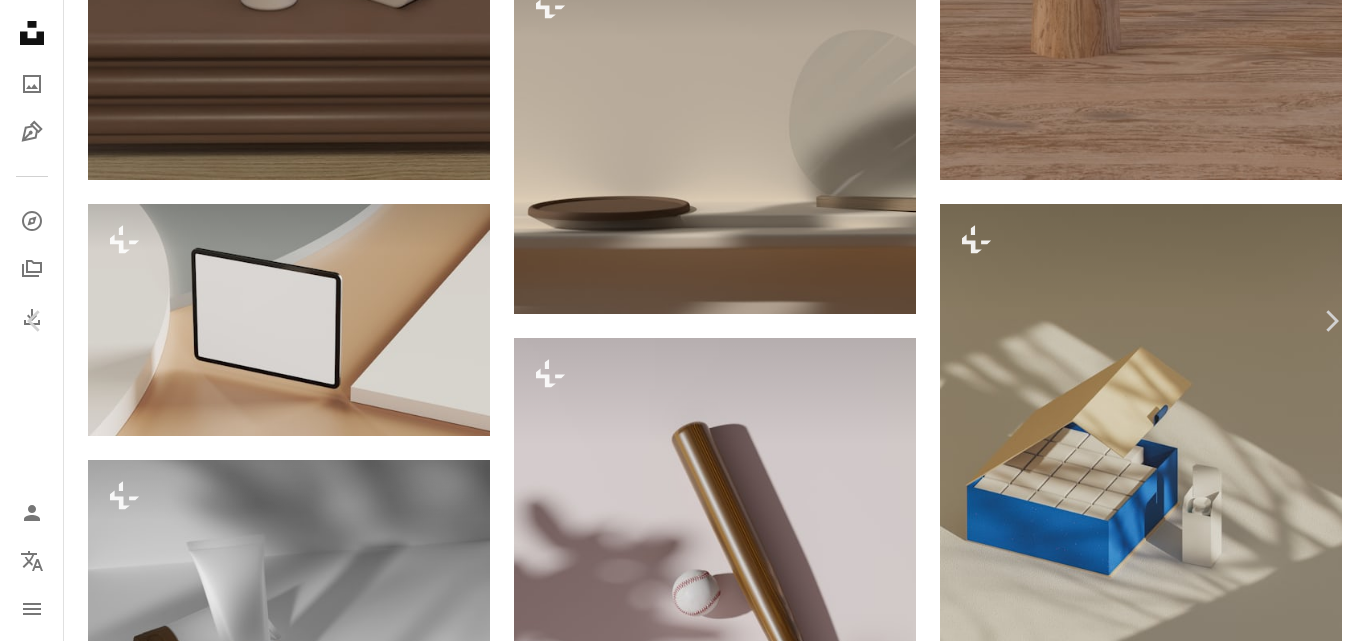 drag, startPoint x: 258, startPoint y: 22, endPoint x: 137, endPoint y: 23, distance: 121.004135 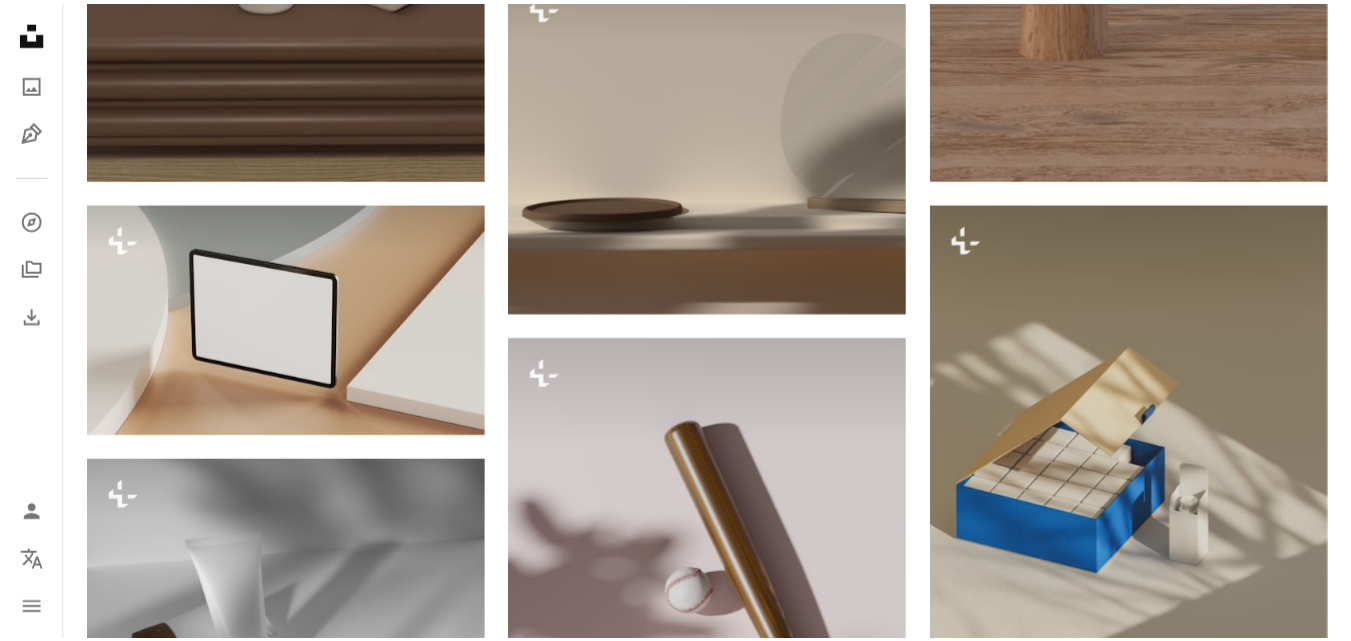 scroll, scrollTop: 1700, scrollLeft: 0, axis: vertical 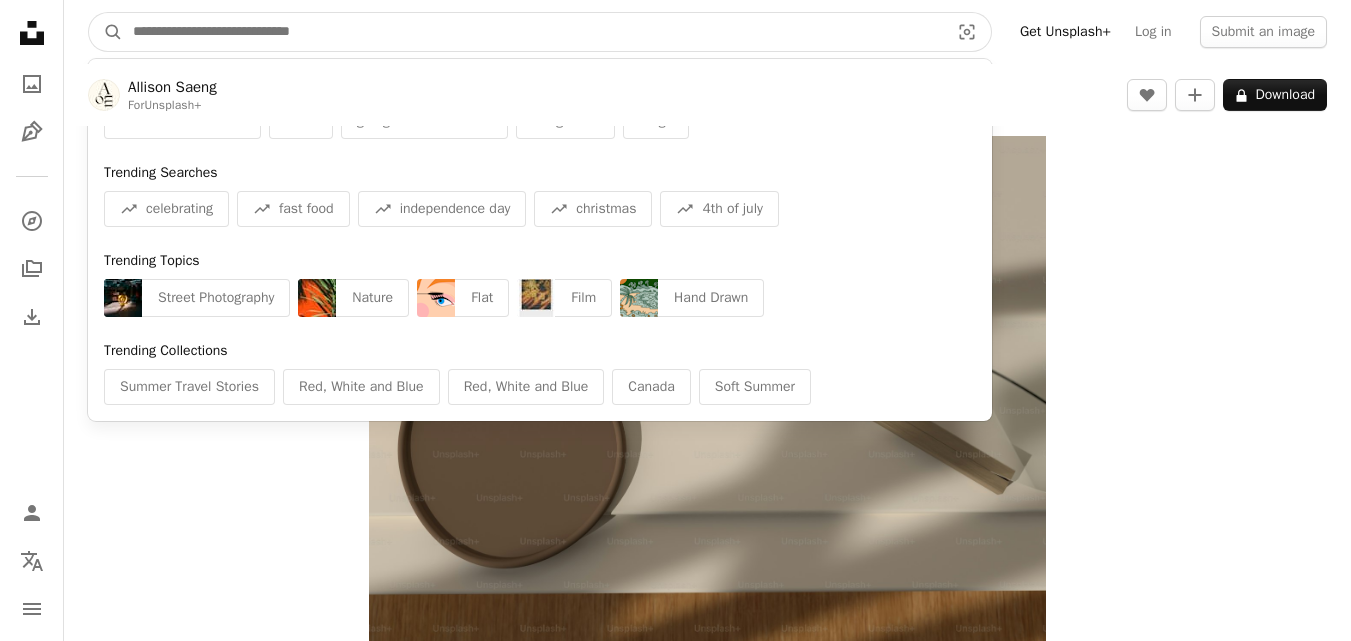 click at bounding box center [533, 32] 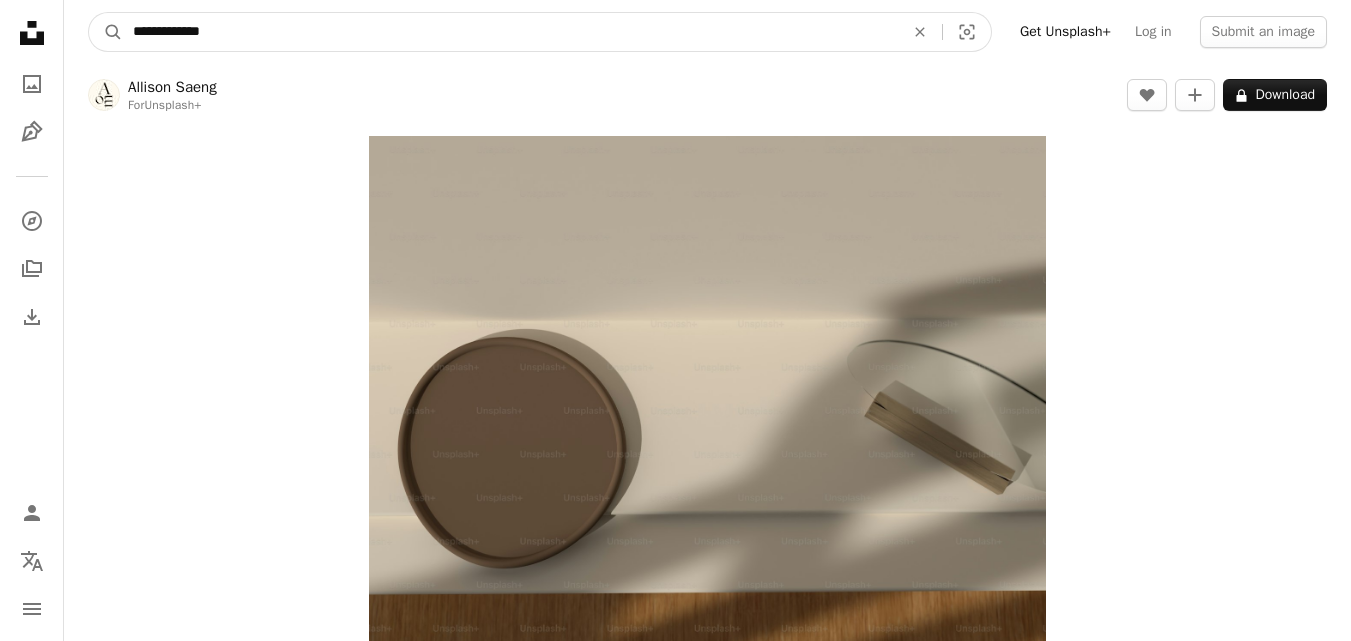 click on "**********" at bounding box center (510, 32) 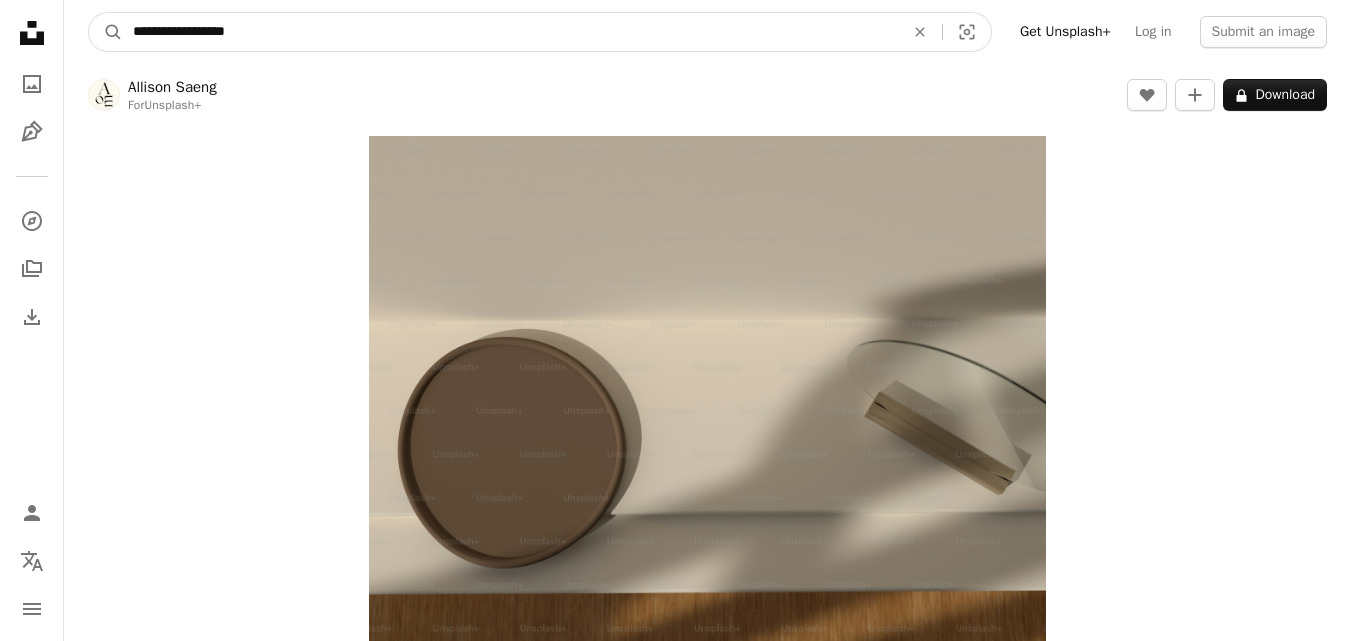 type on "**********" 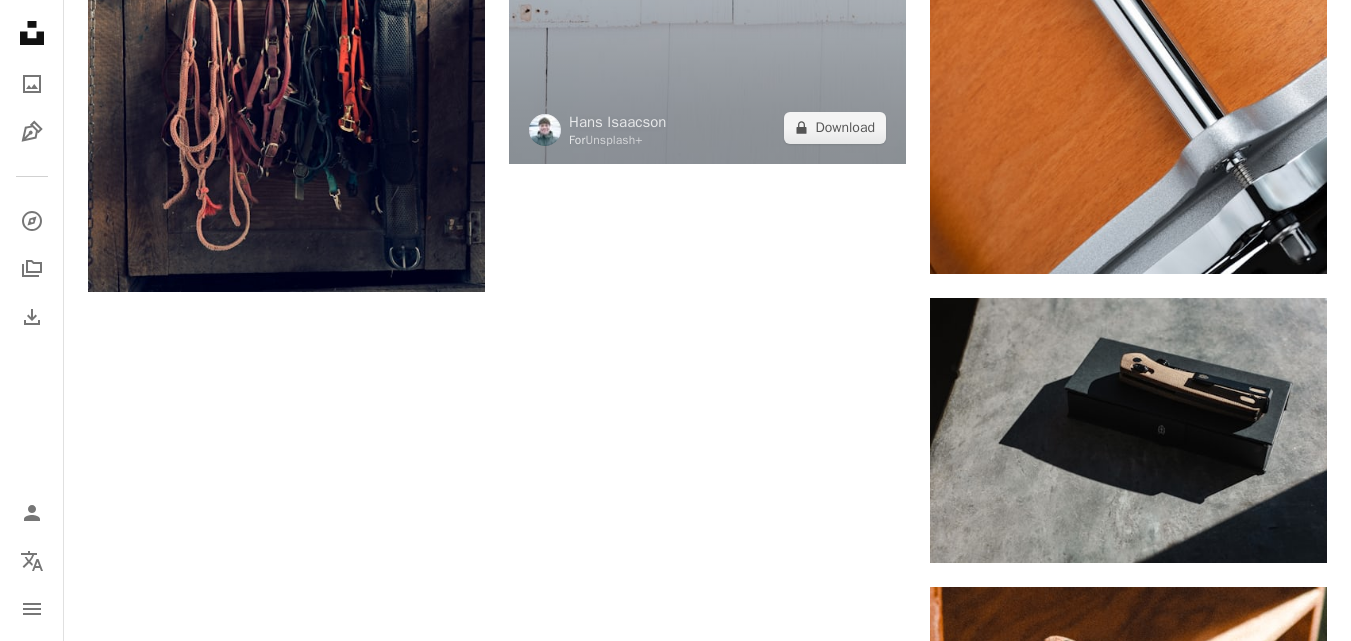 scroll, scrollTop: 3000, scrollLeft: 0, axis: vertical 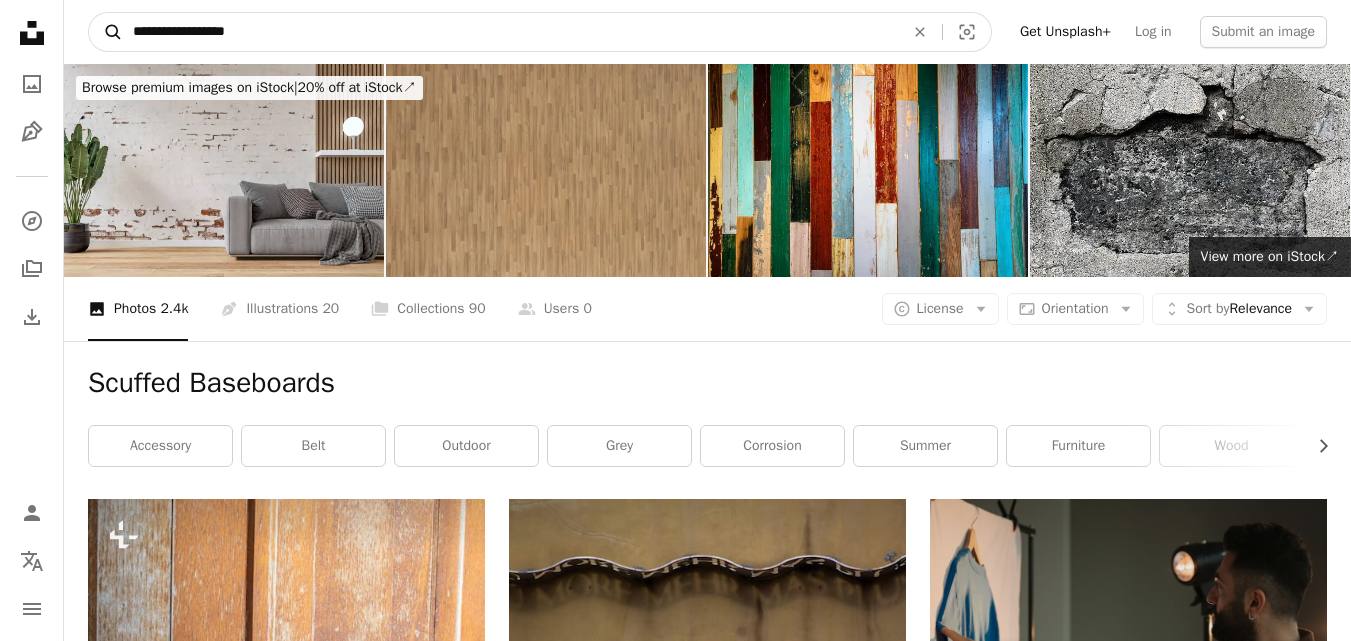 drag, startPoint x: 184, startPoint y: 30, endPoint x: 100, endPoint y: 28, distance: 84.0238 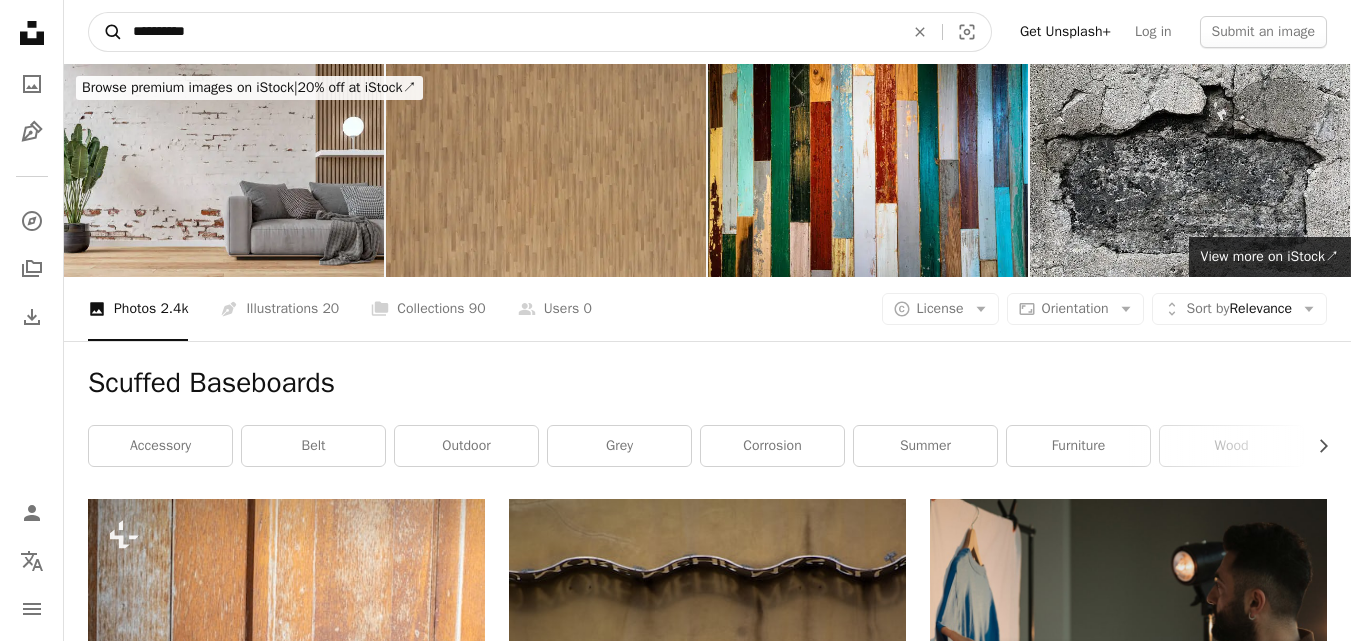 type on "**********" 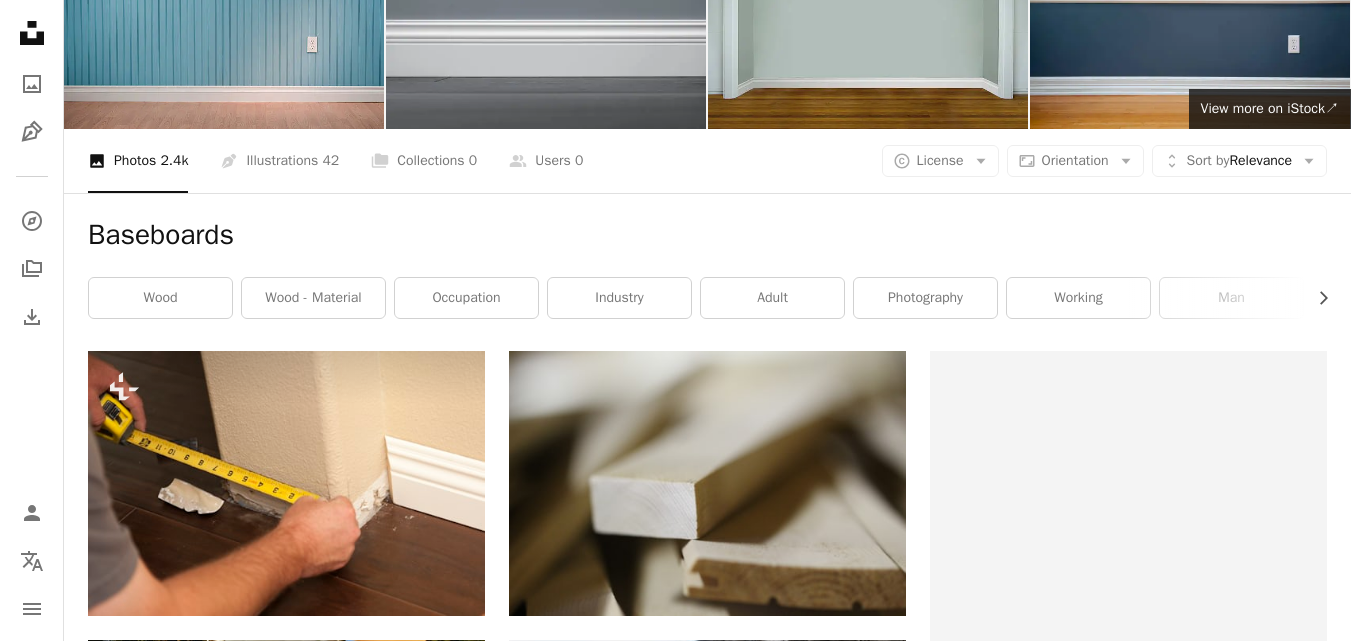 scroll, scrollTop: 300, scrollLeft: 0, axis: vertical 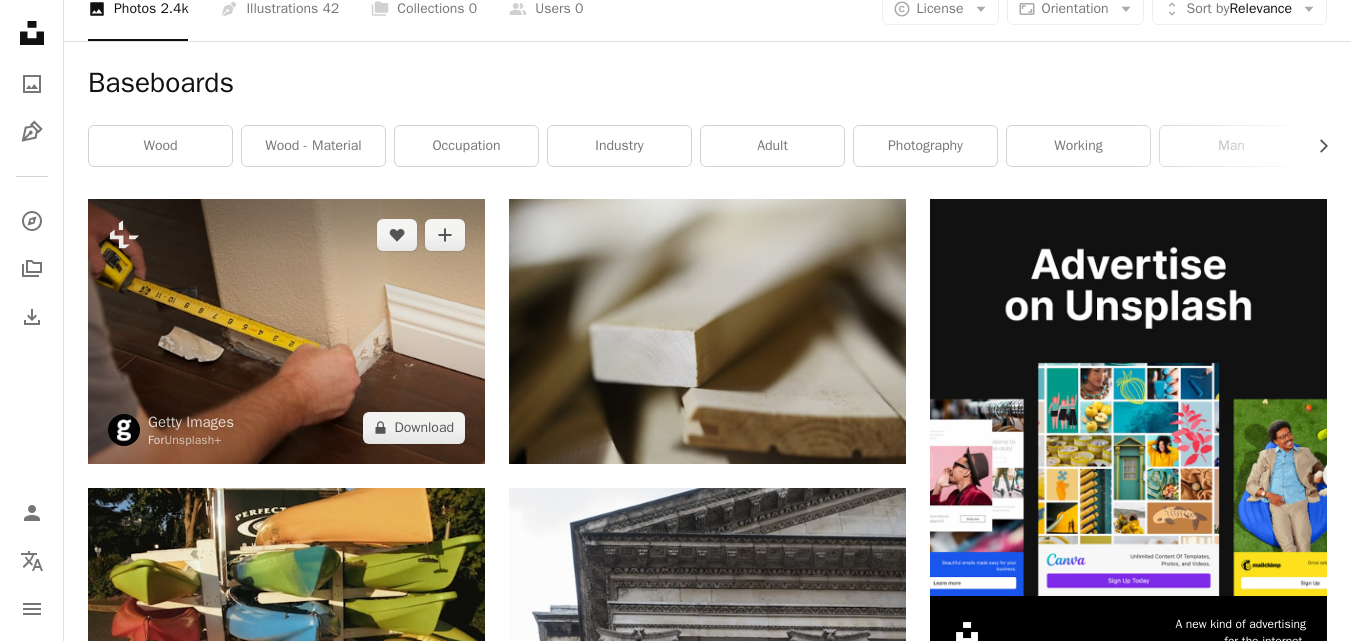 click at bounding box center [286, 331] 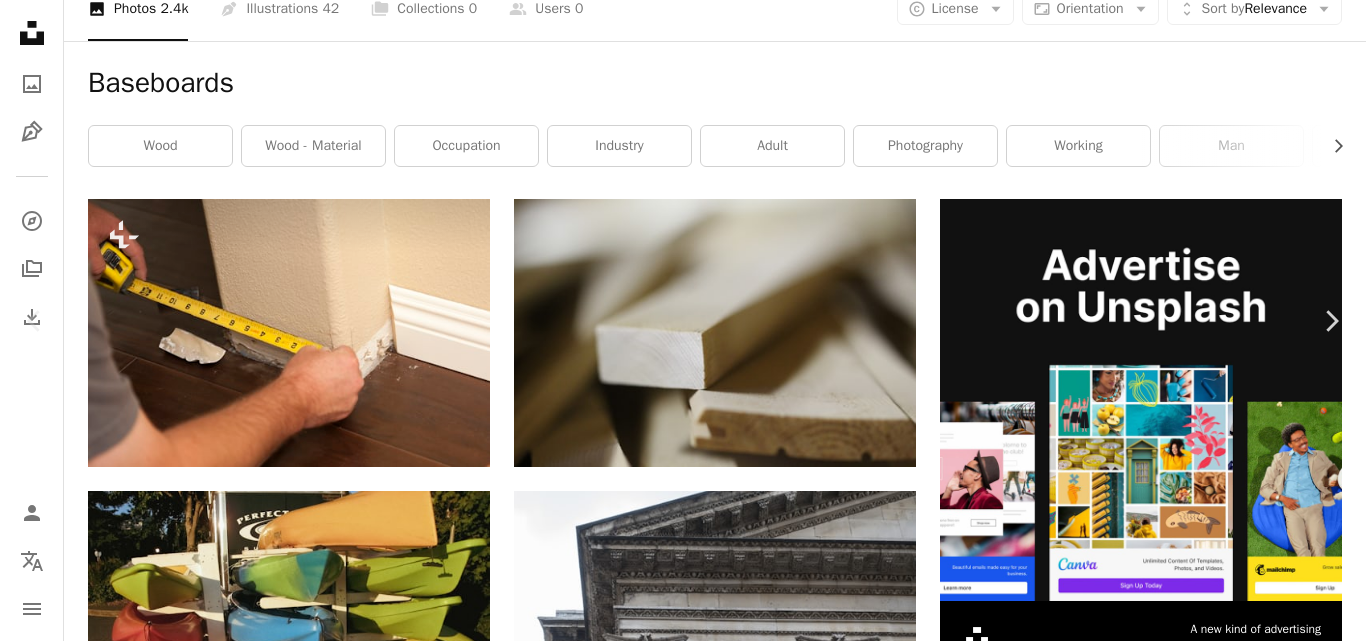 drag, startPoint x: 239, startPoint y: 40, endPoint x: 125, endPoint y: 40, distance: 114 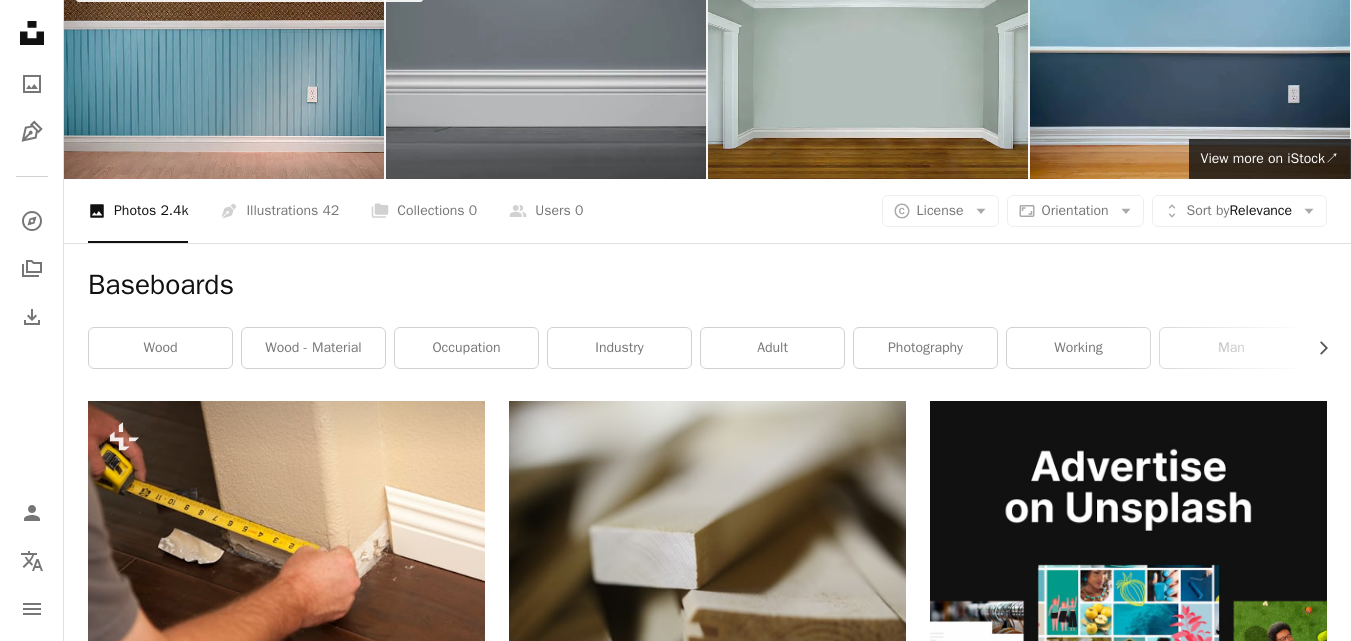 scroll, scrollTop: 0, scrollLeft: 0, axis: both 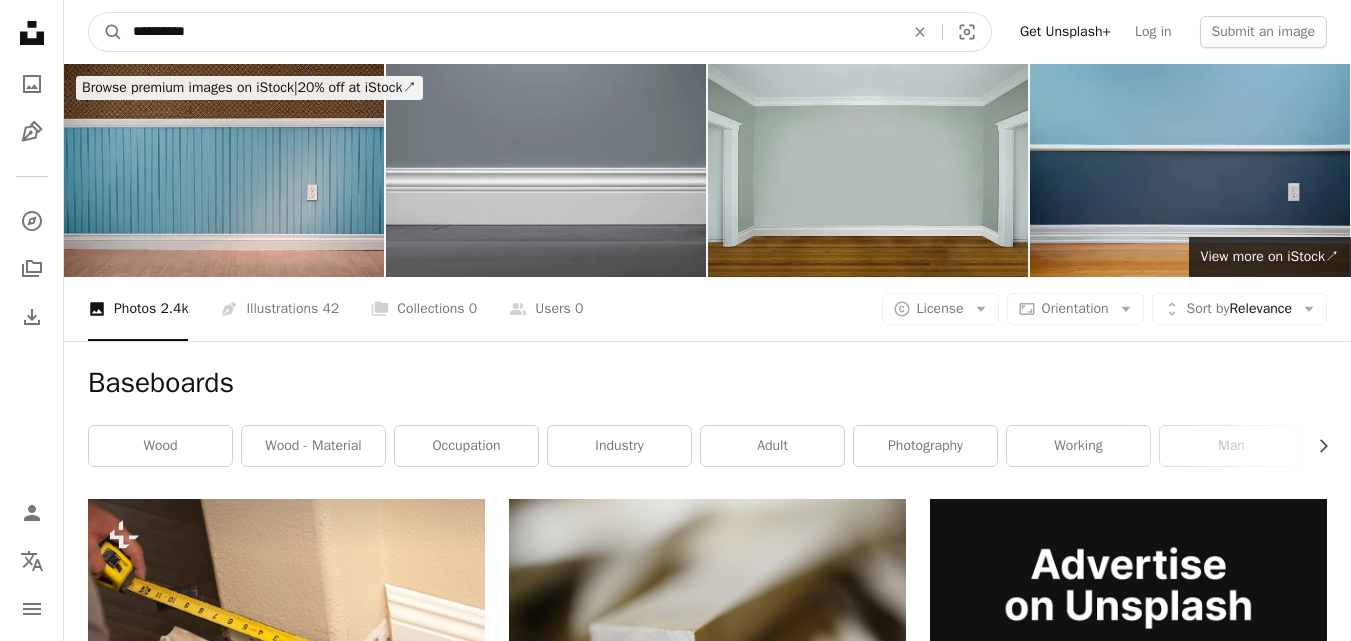 click on "**********" at bounding box center (510, 32) 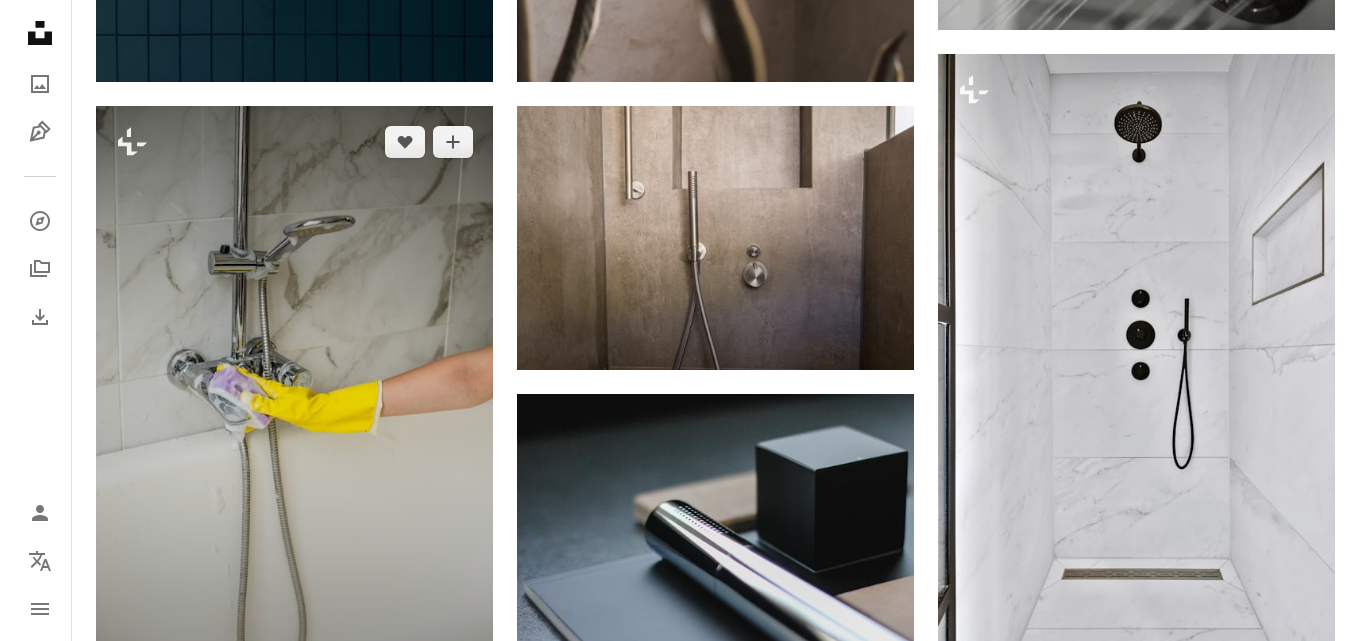 scroll, scrollTop: 1600, scrollLeft: 0, axis: vertical 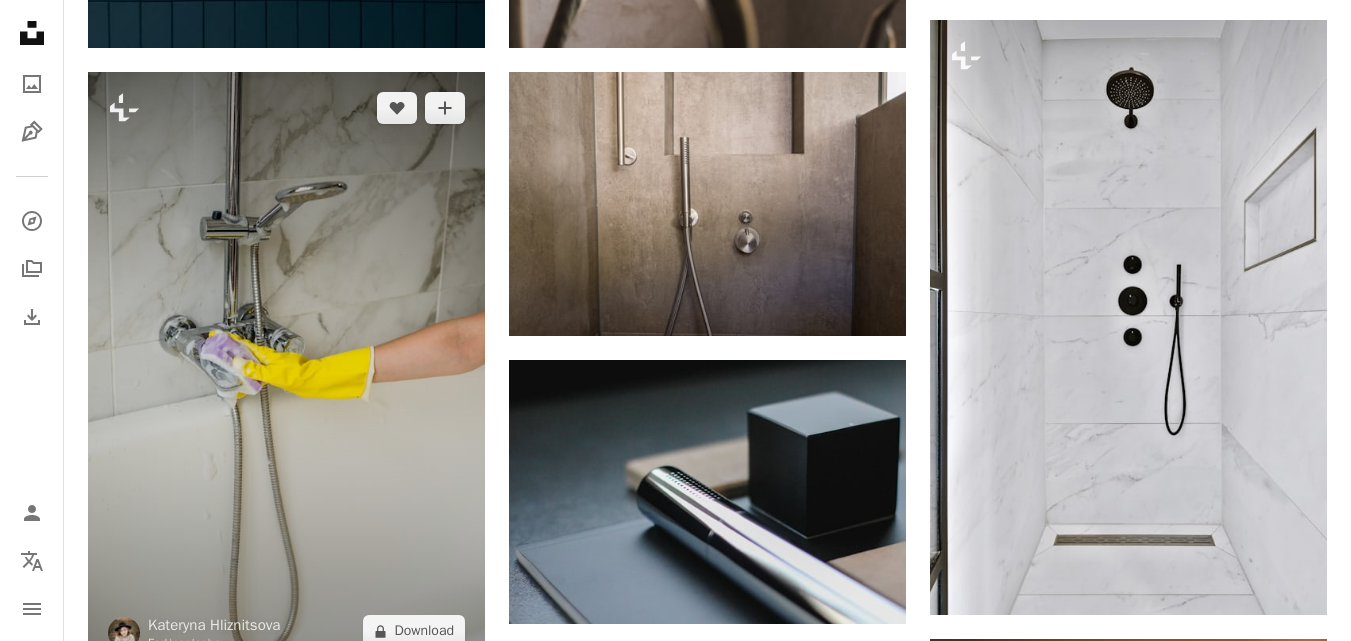 click at bounding box center (286, 369) 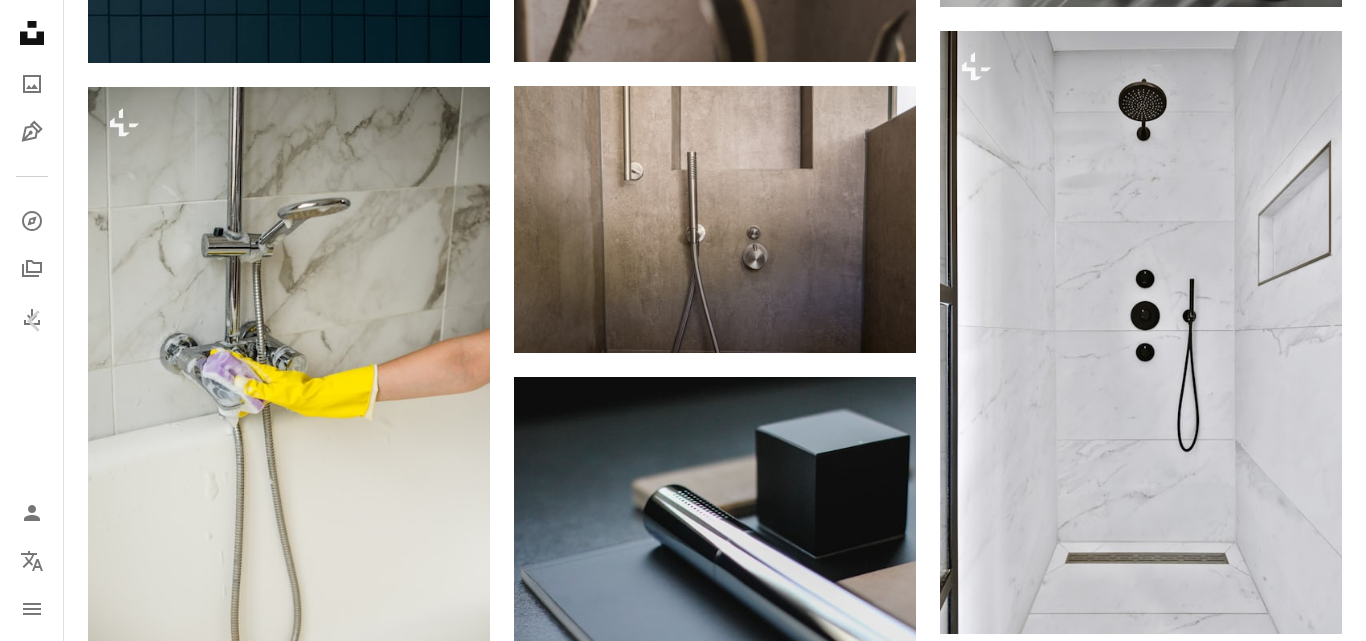 scroll, scrollTop: 1300, scrollLeft: 0, axis: vertical 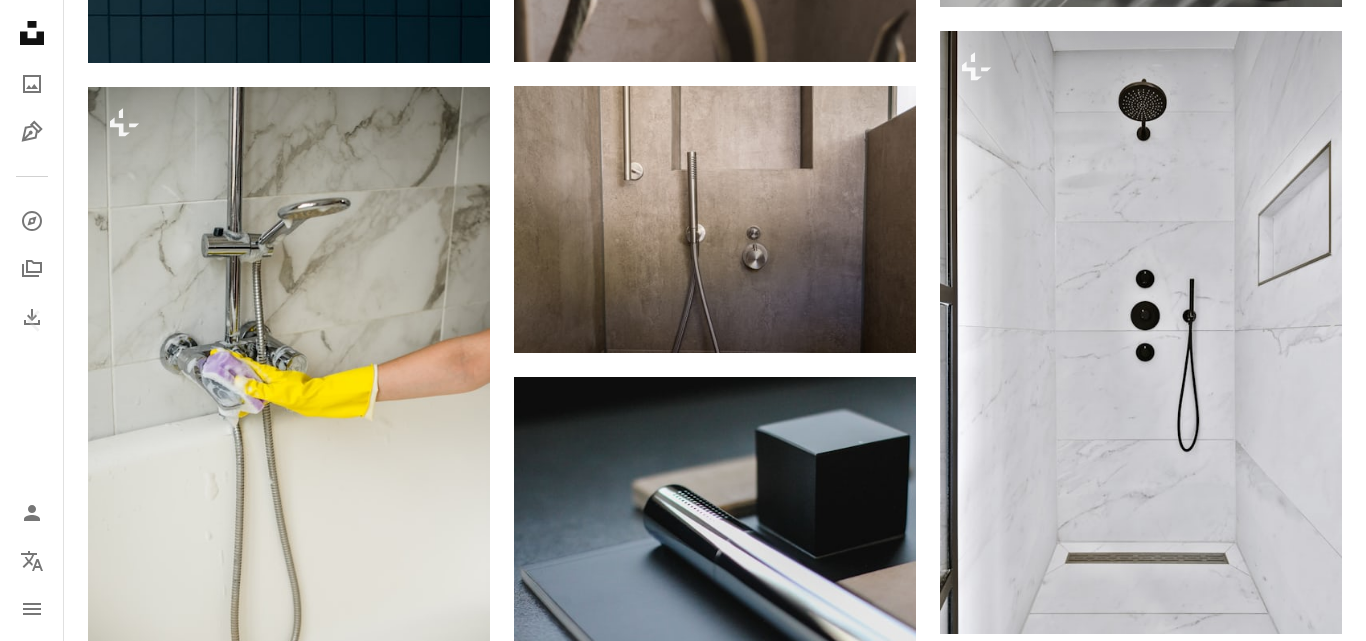 drag, startPoint x: 255, startPoint y: 37, endPoint x: 135, endPoint y: 42, distance: 120.10412 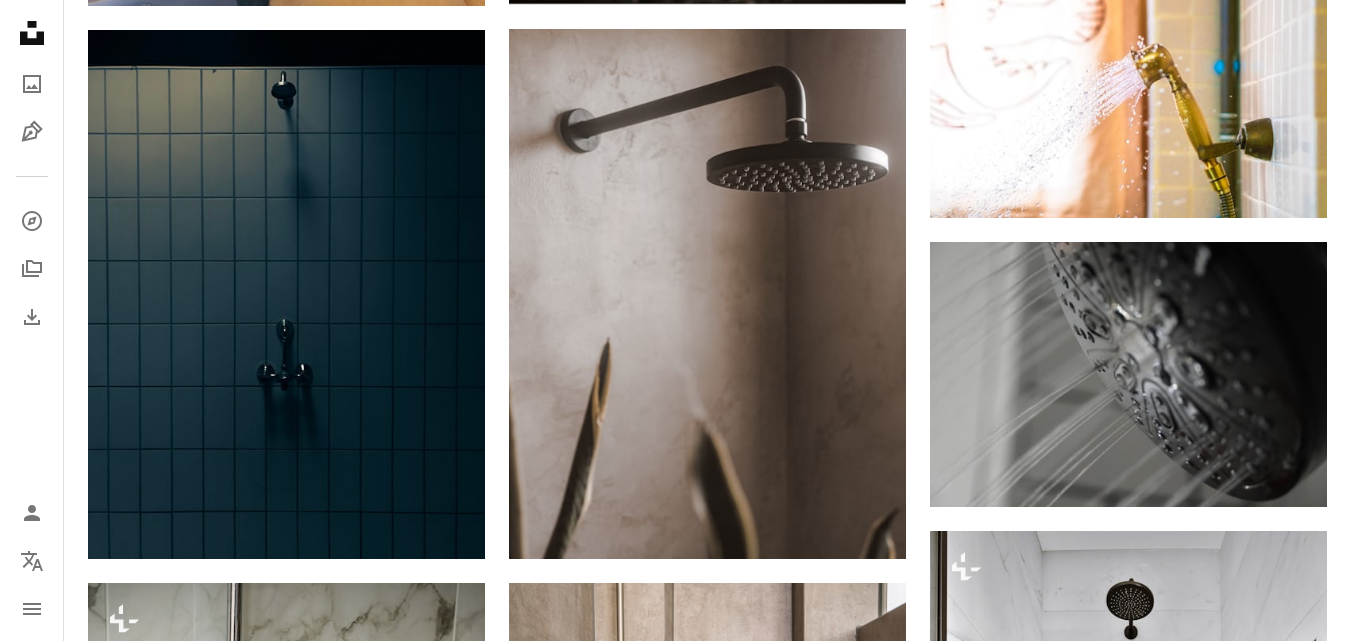 scroll, scrollTop: 0, scrollLeft: 0, axis: both 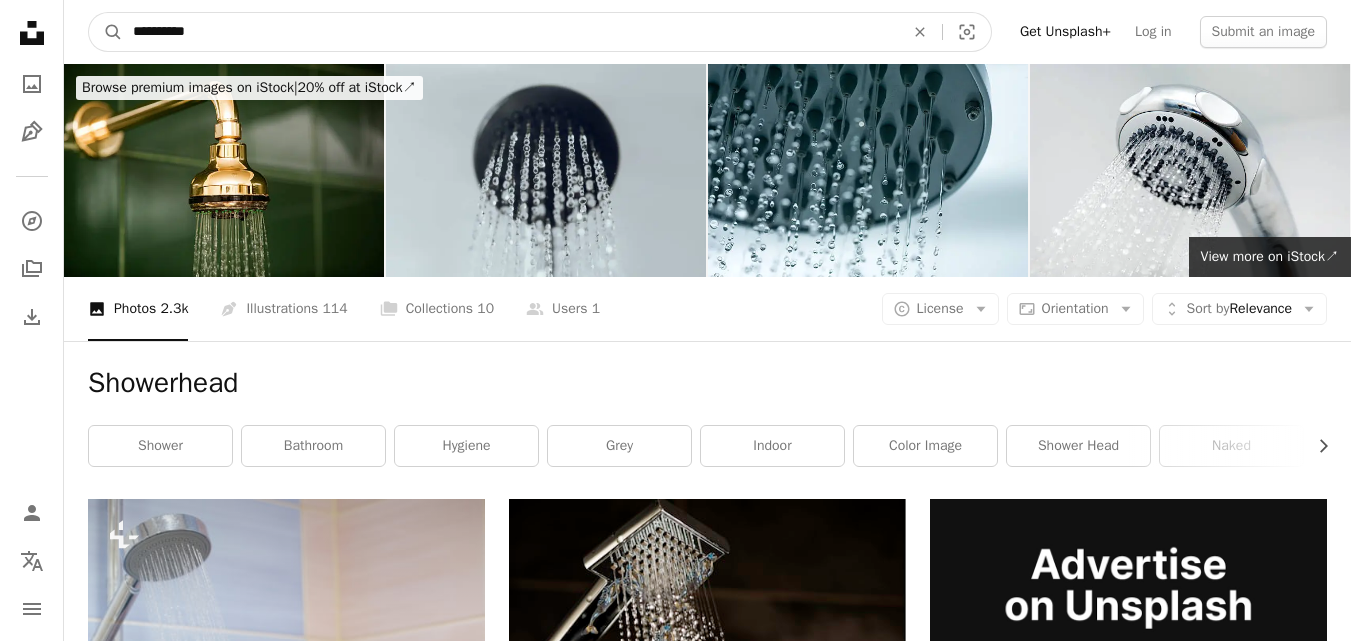 click on "**********" at bounding box center [510, 32] 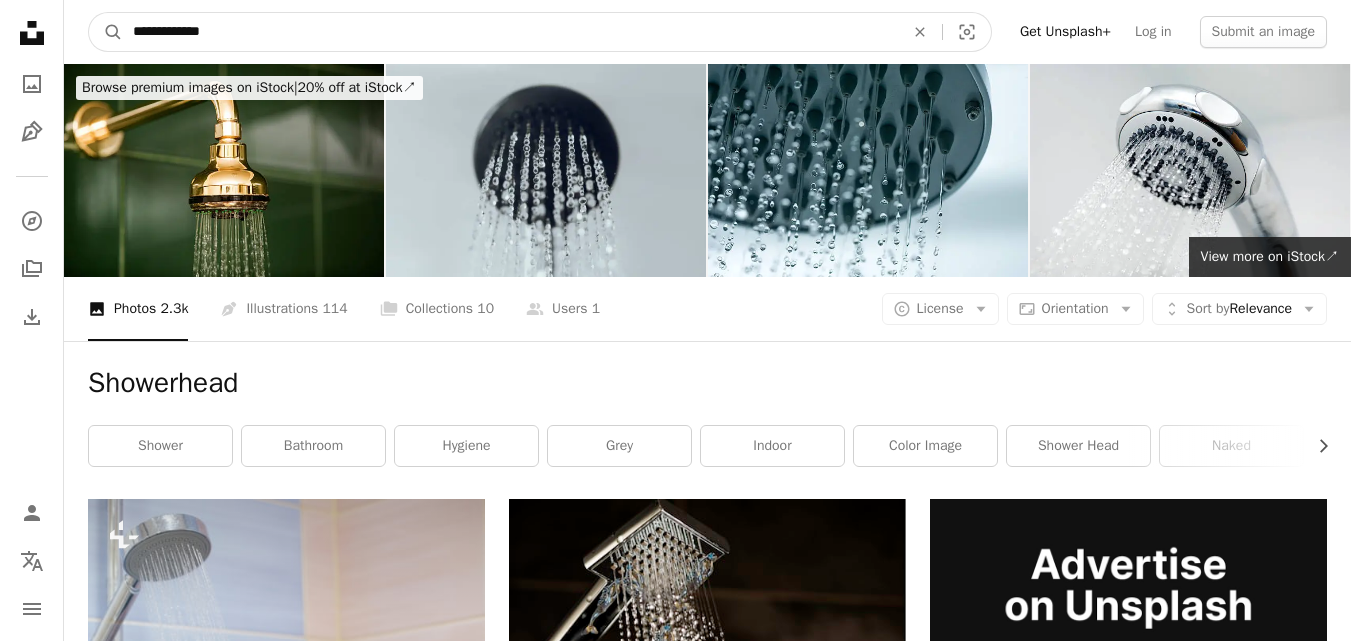 type on "**********" 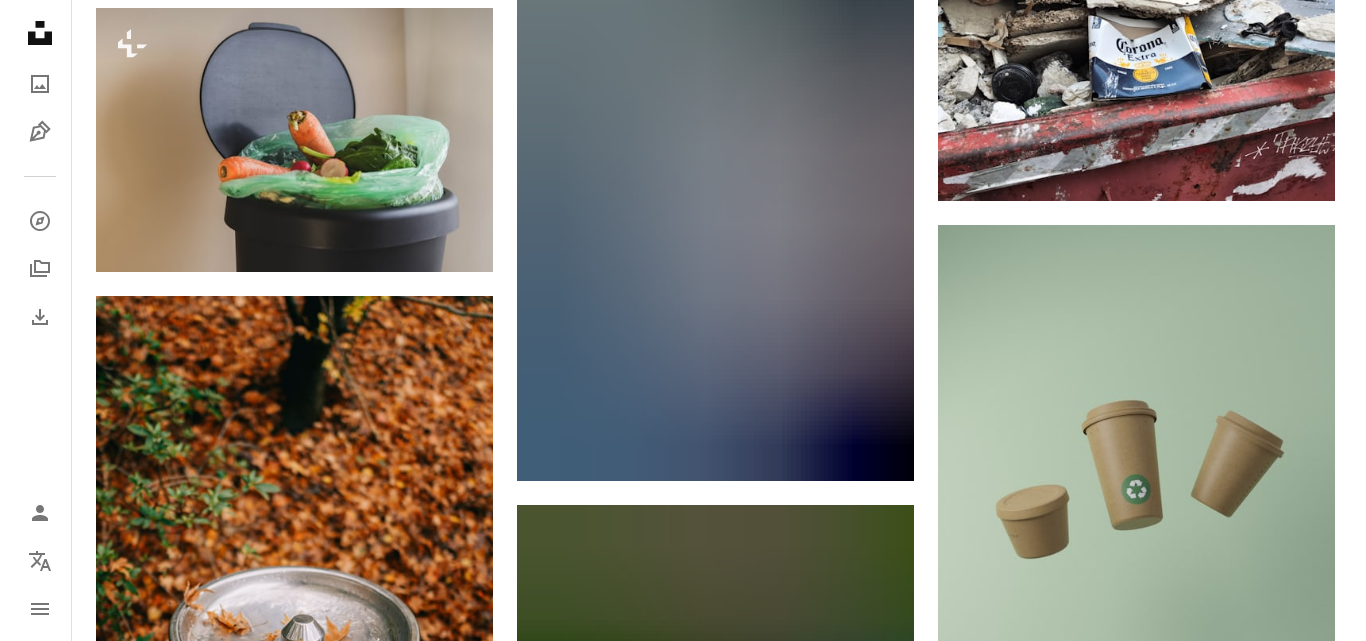 scroll, scrollTop: 2400, scrollLeft: 0, axis: vertical 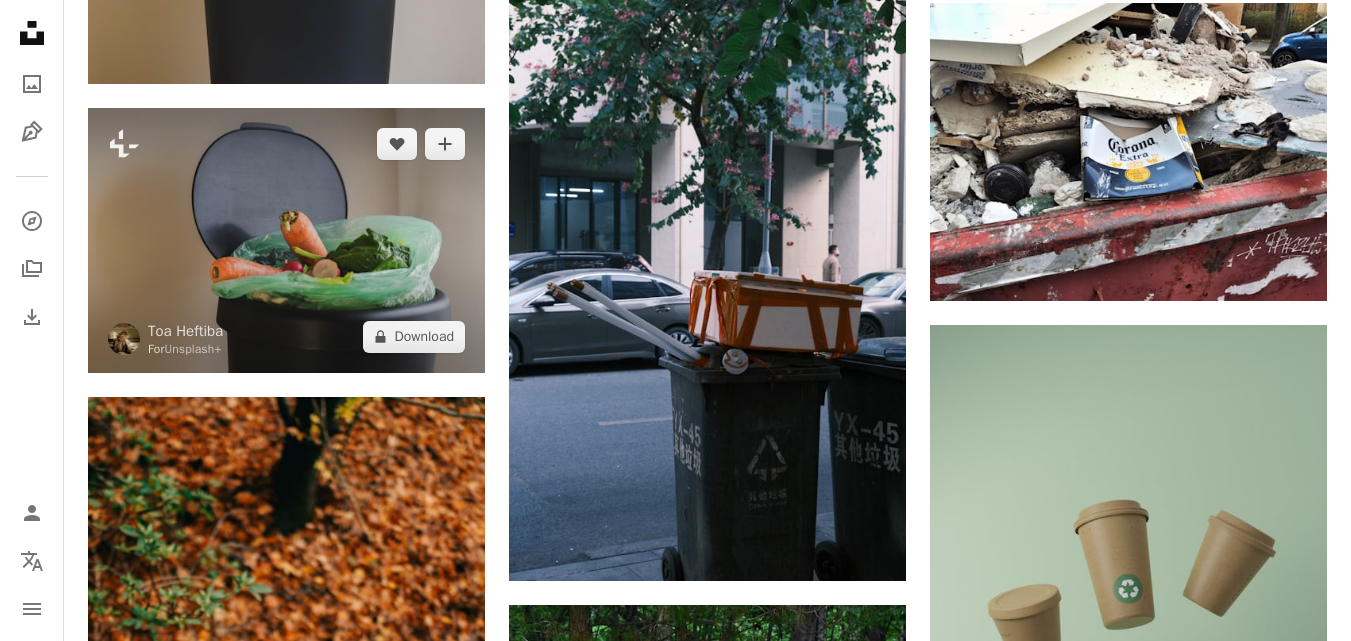 click at bounding box center (286, 240) 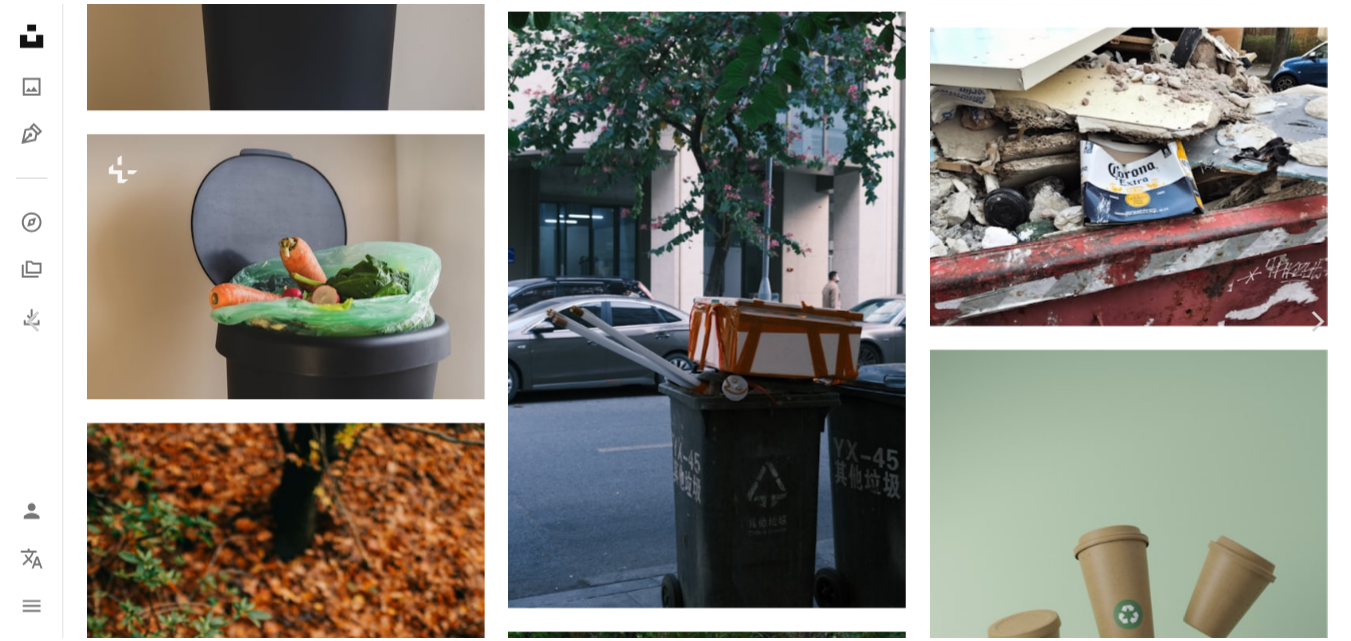 scroll, scrollTop: 100, scrollLeft: 0, axis: vertical 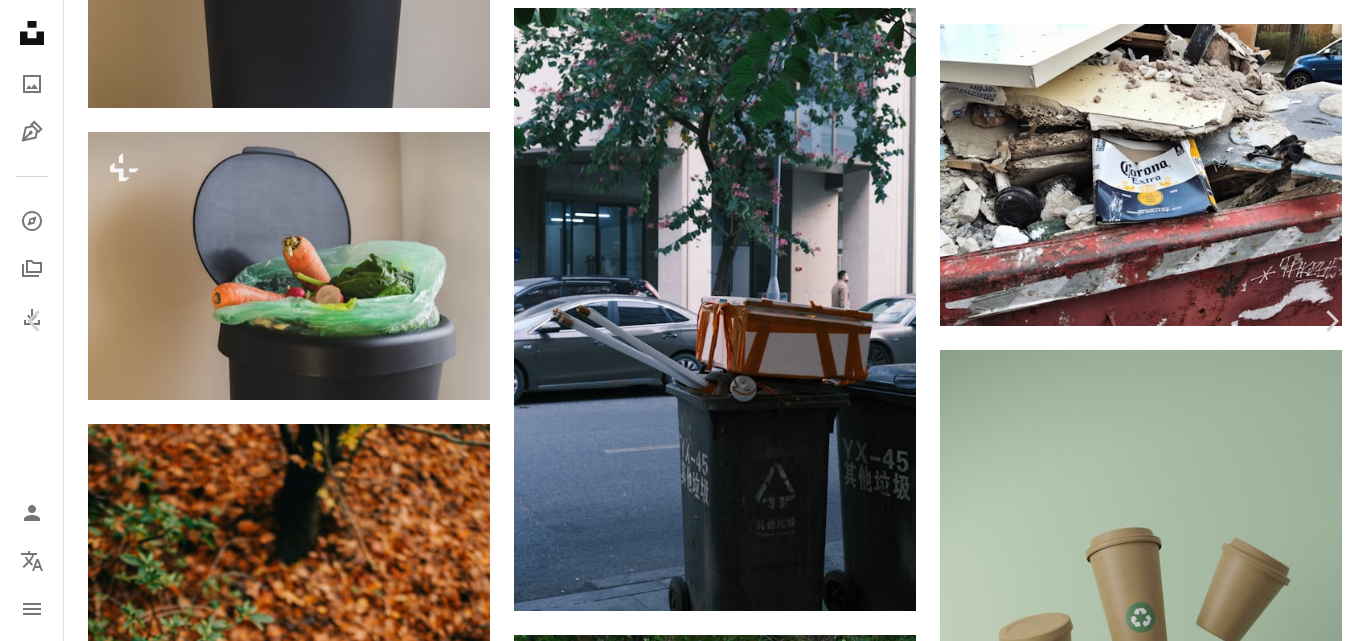 click on "An X shape" at bounding box center [20, 20] 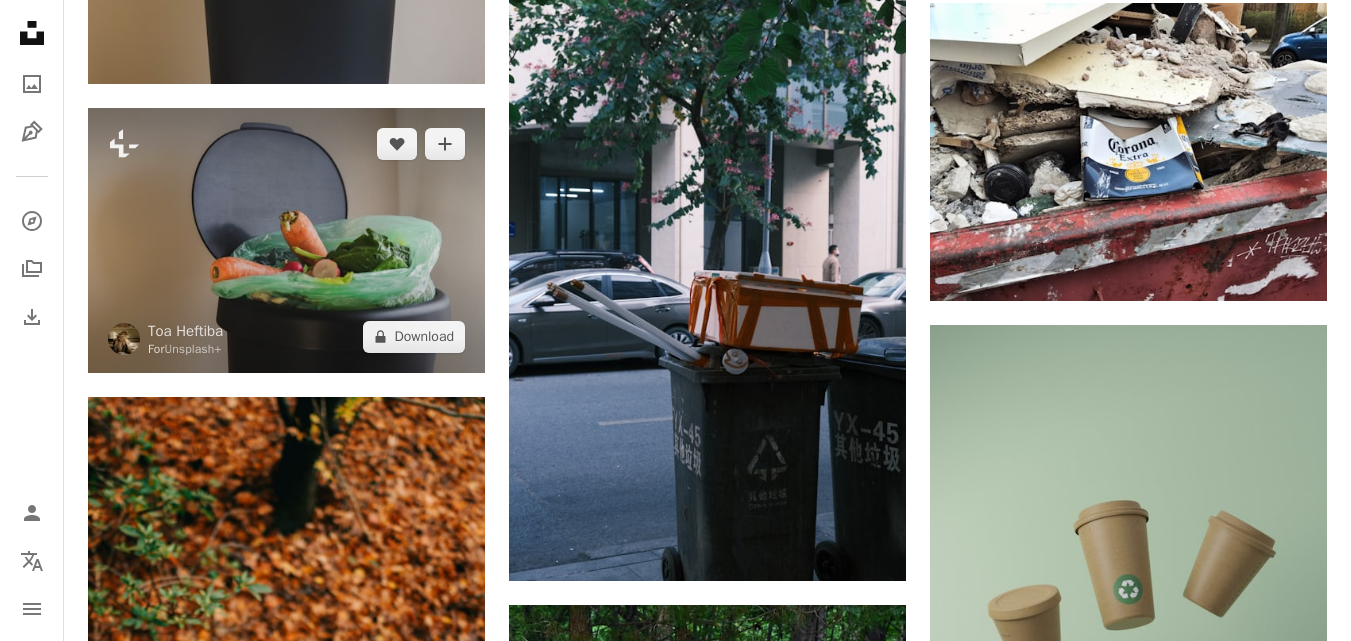 click at bounding box center [286, 240] 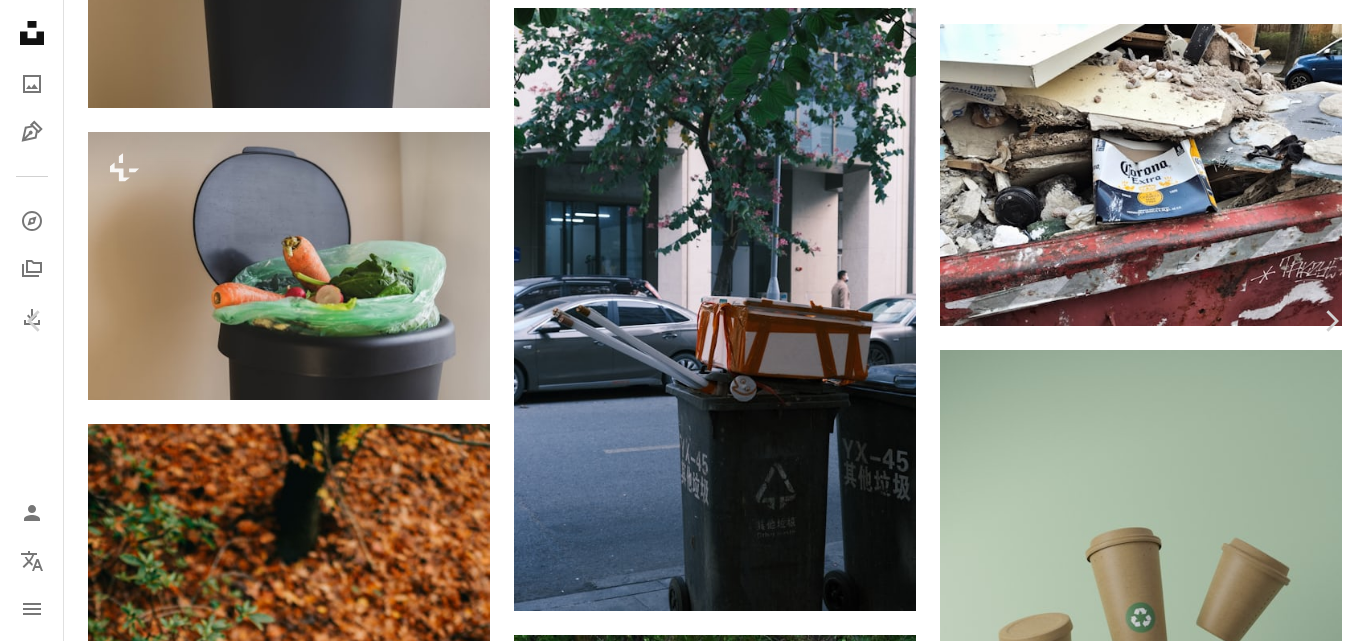 drag, startPoint x: 129, startPoint y: 35, endPoint x: 238, endPoint y: 36, distance: 109.004585 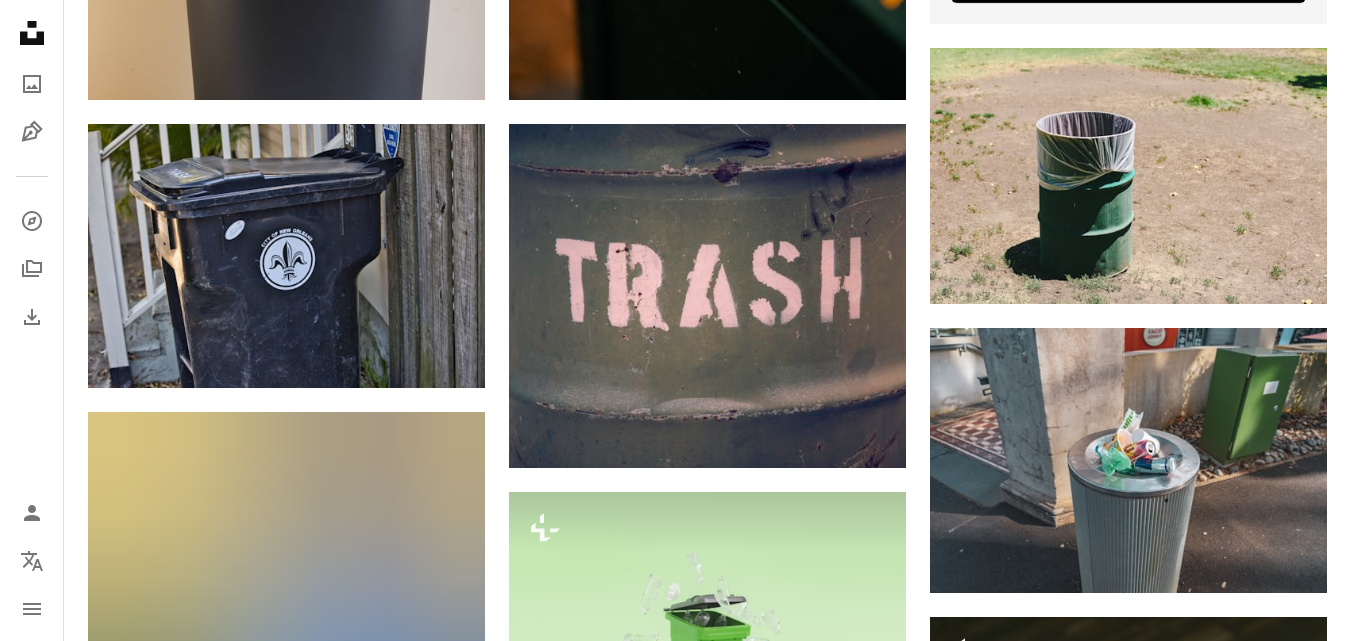 scroll, scrollTop: 0, scrollLeft: 0, axis: both 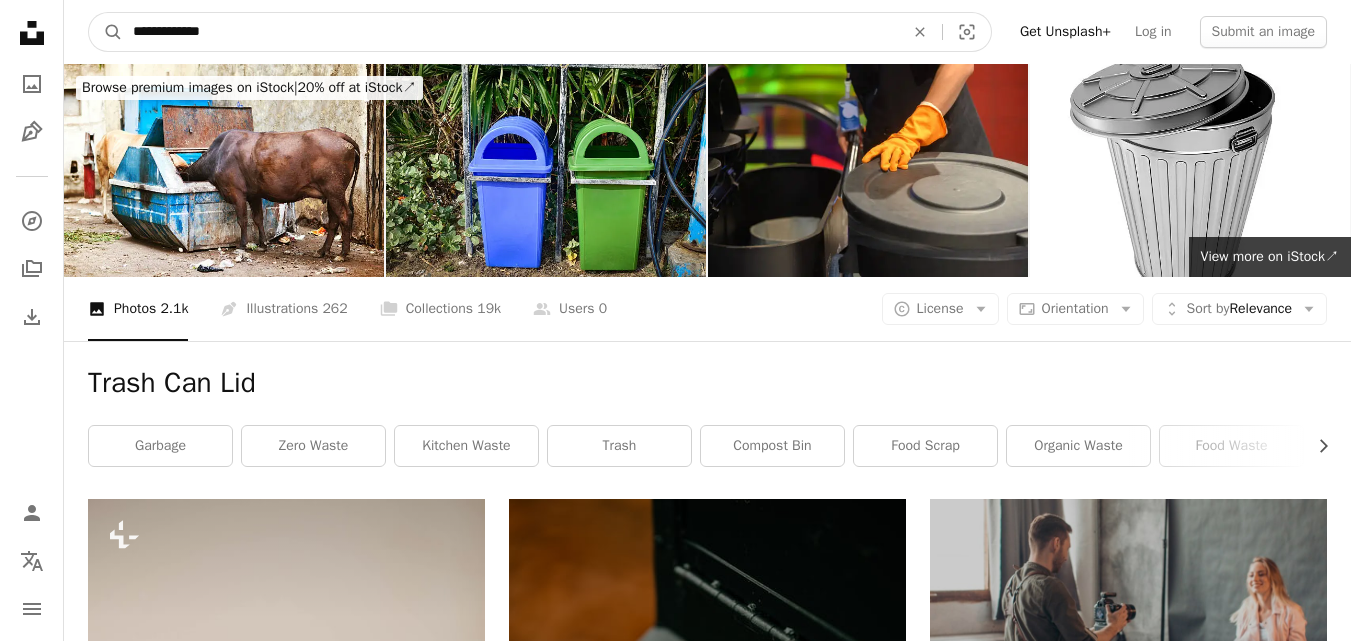 click on "**********" at bounding box center (510, 32) 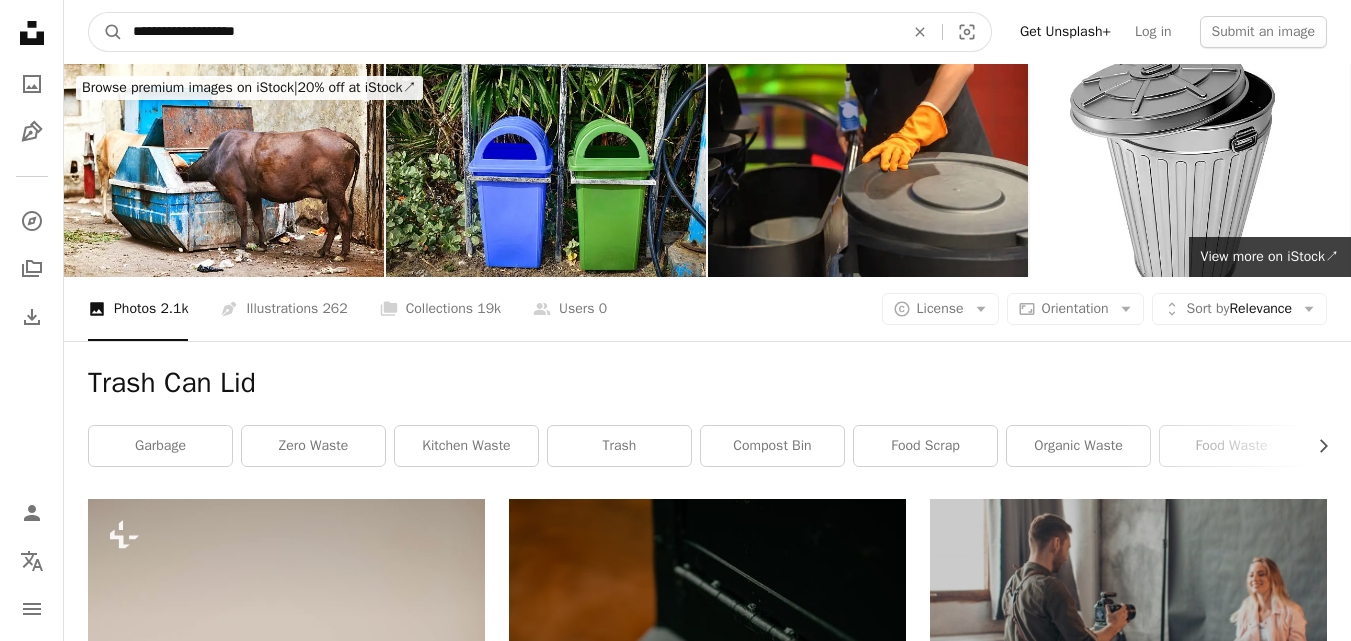 type on "**********" 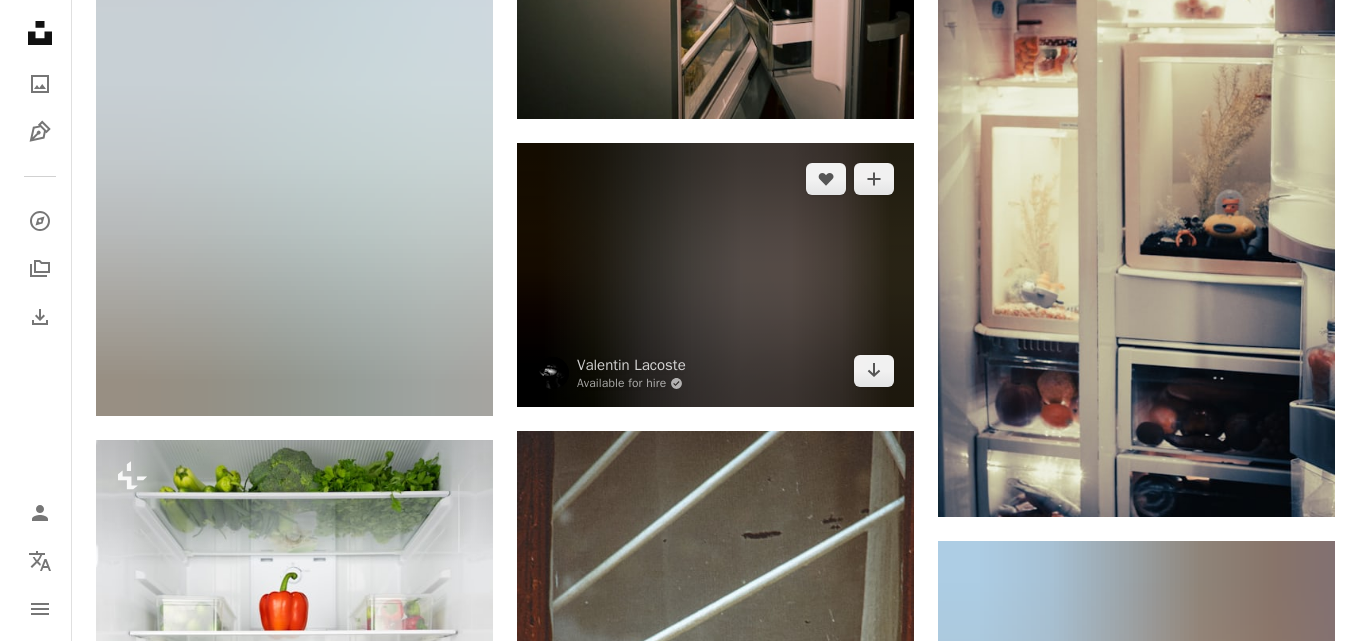 scroll, scrollTop: 1200, scrollLeft: 0, axis: vertical 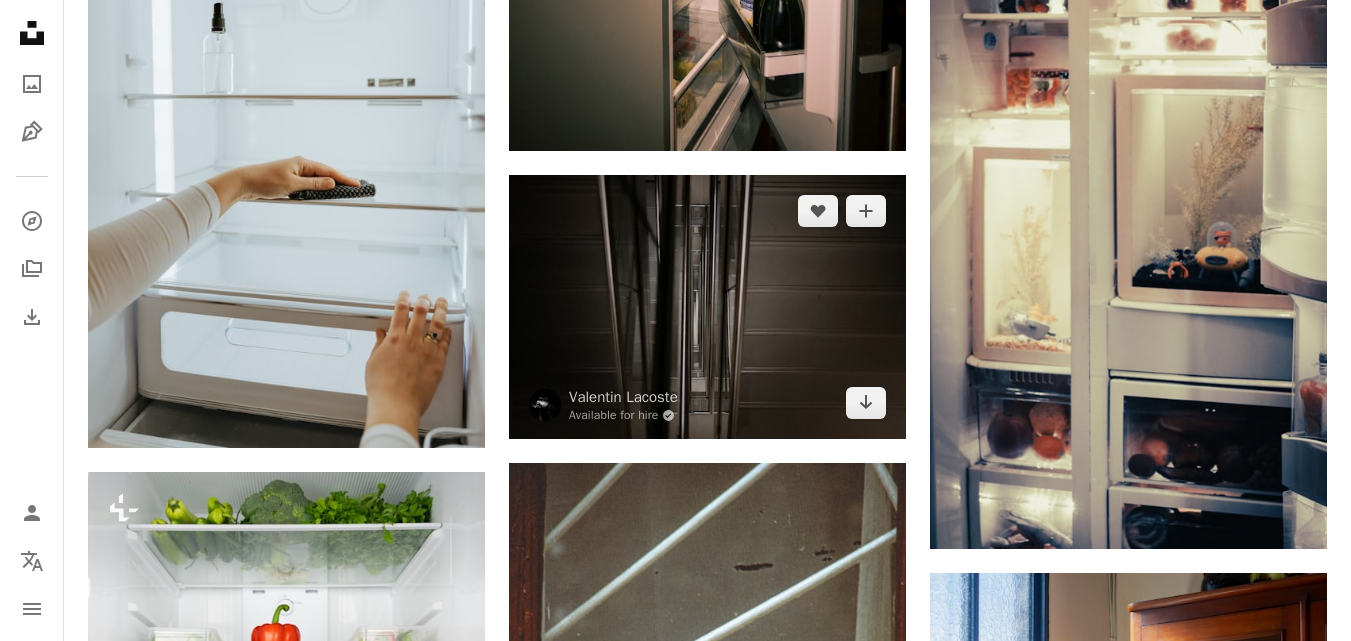 click at bounding box center (707, 307) 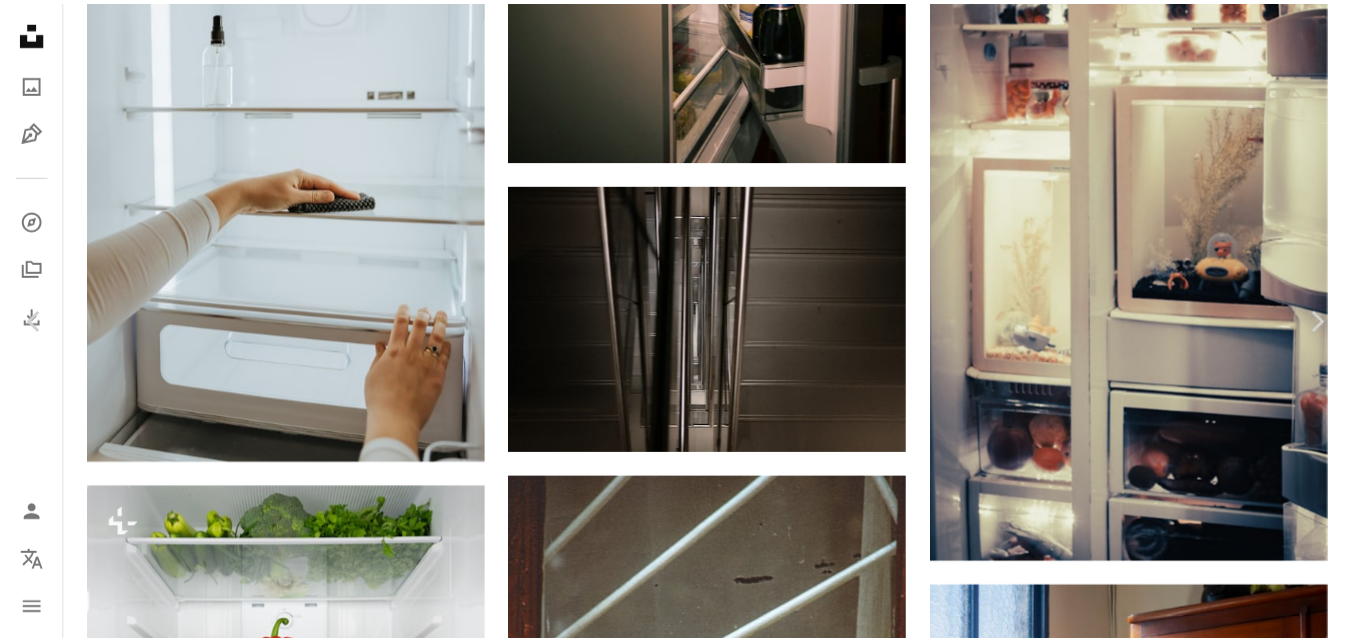 scroll, scrollTop: 1500, scrollLeft: 0, axis: vertical 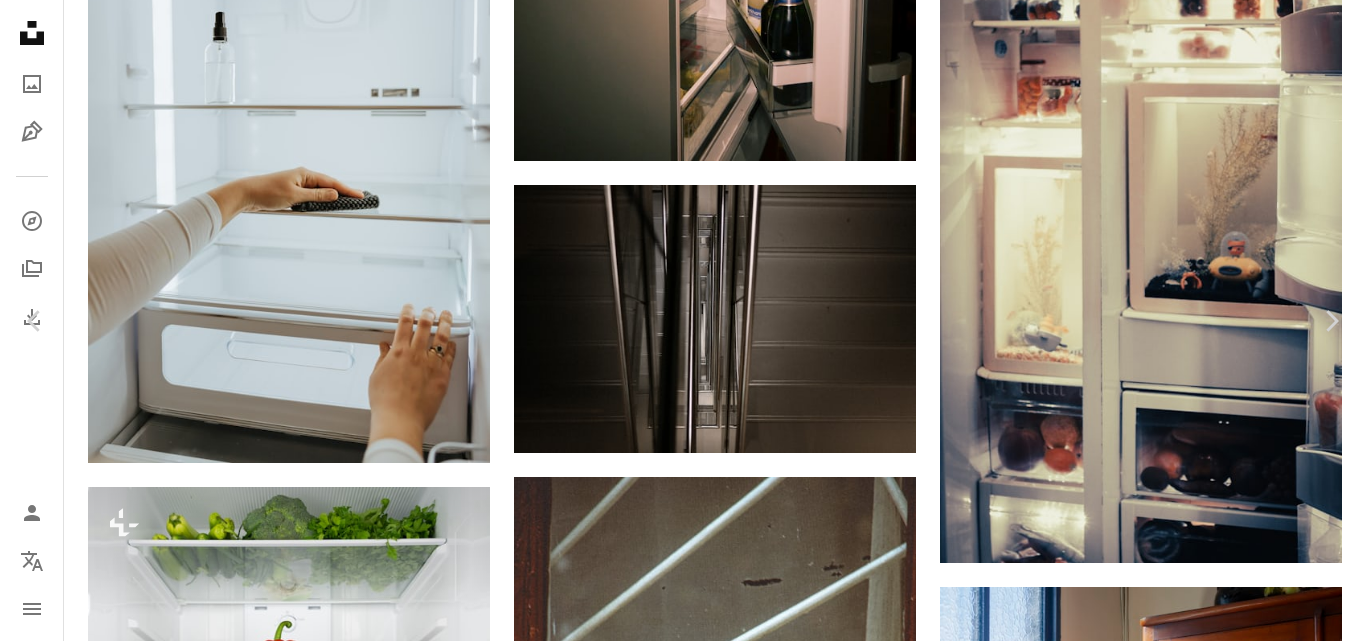 click on "An X shape" at bounding box center [20, 20] 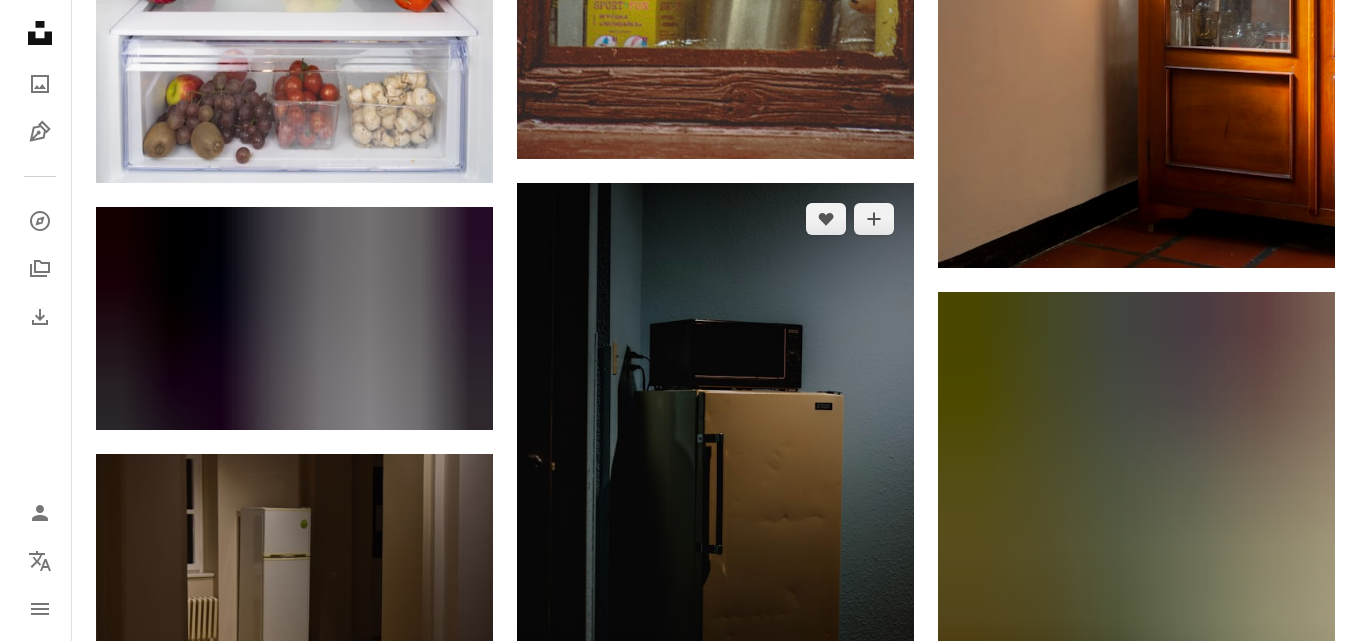 scroll, scrollTop: 2300, scrollLeft: 0, axis: vertical 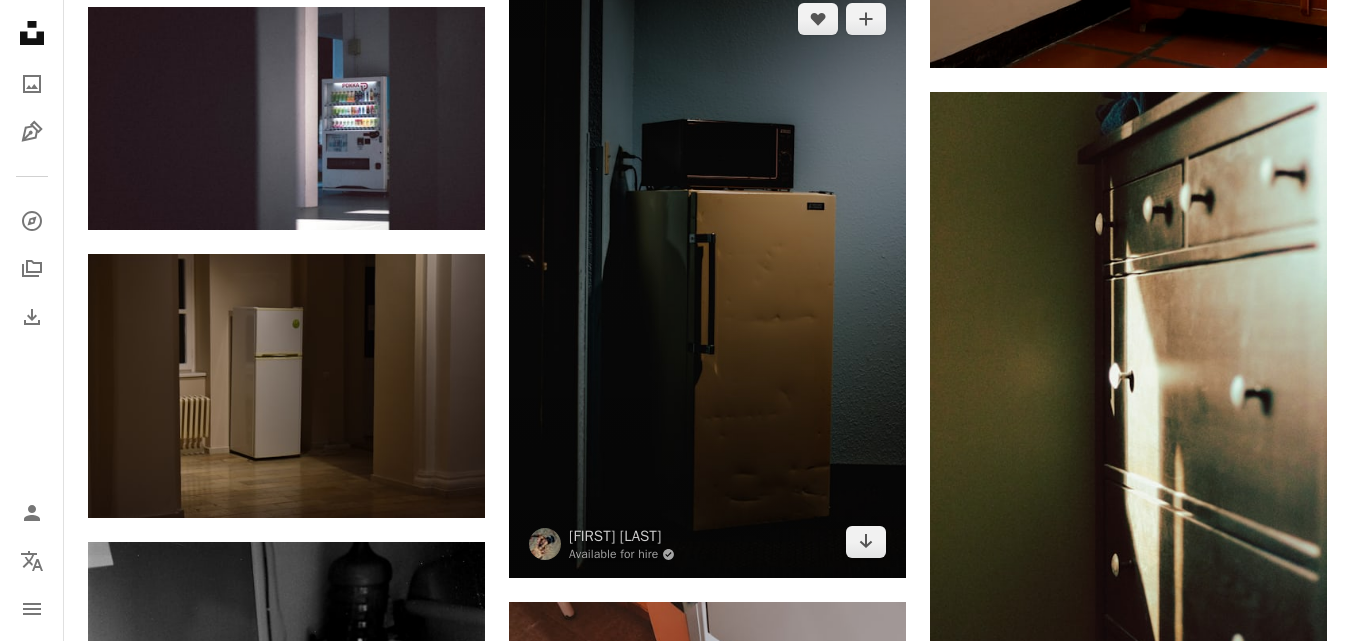 click at bounding box center [707, 281] 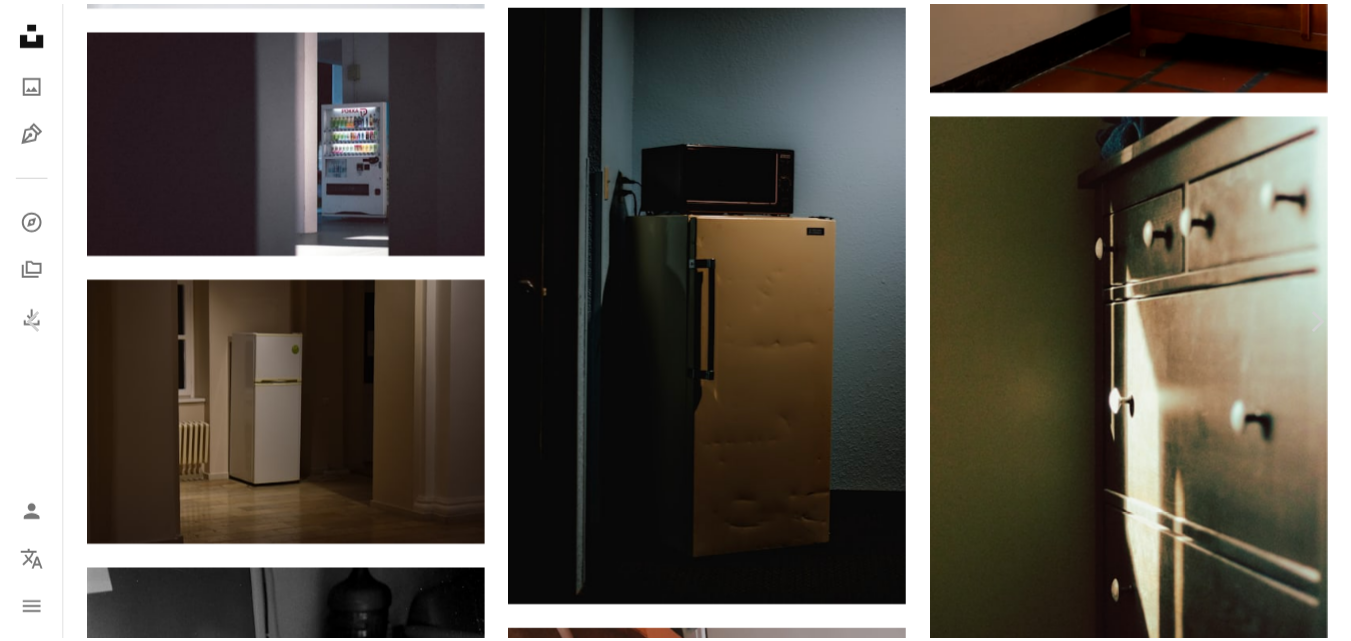 scroll, scrollTop: 101, scrollLeft: 0, axis: vertical 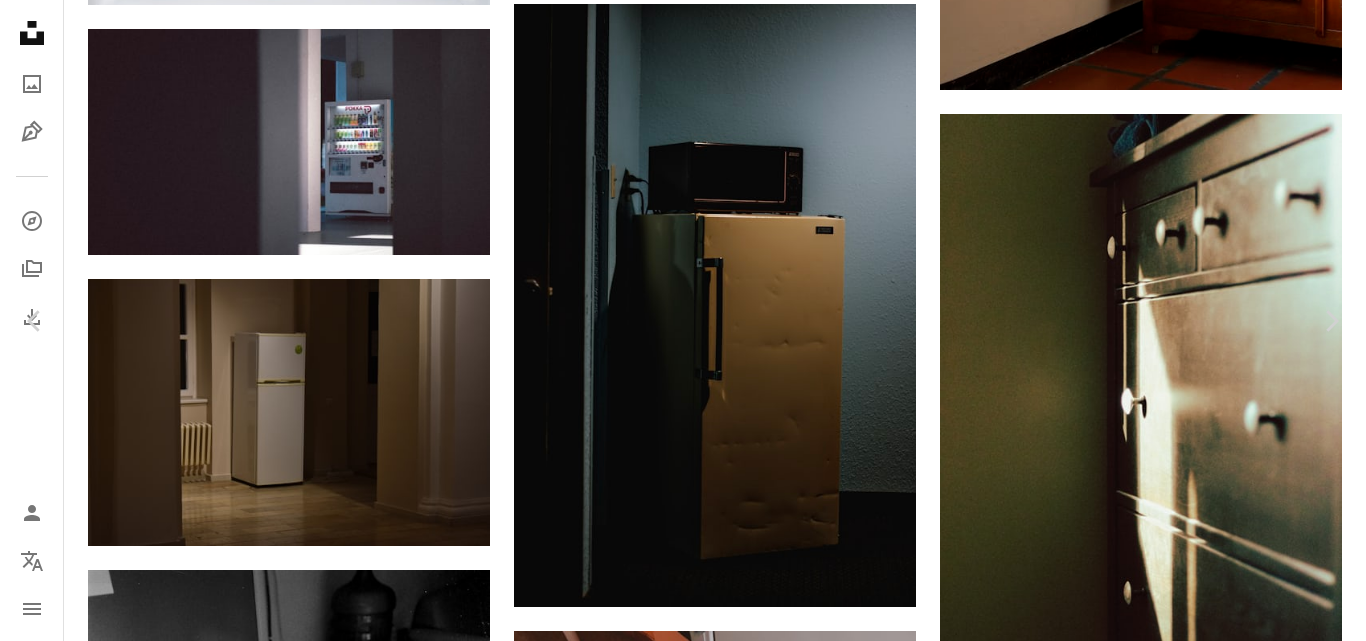 click on "An X shape" at bounding box center (20, 20) 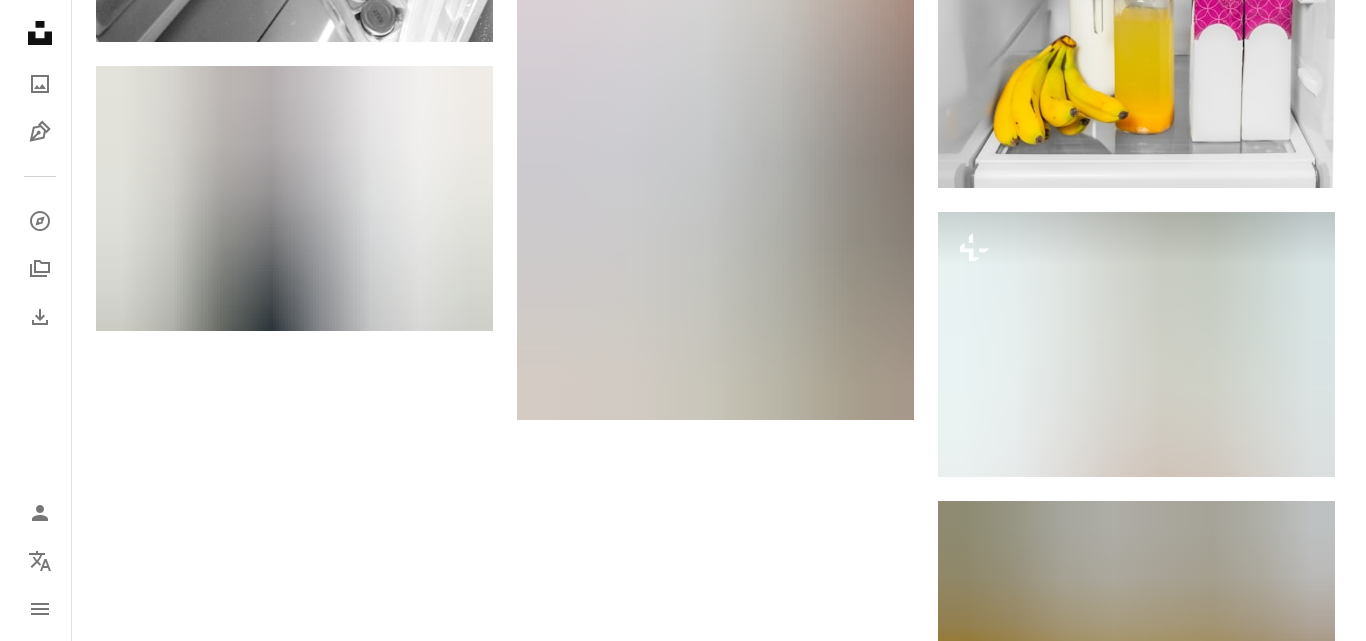 scroll, scrollTop: 3400, scrollLeft: 0, axis: vertical 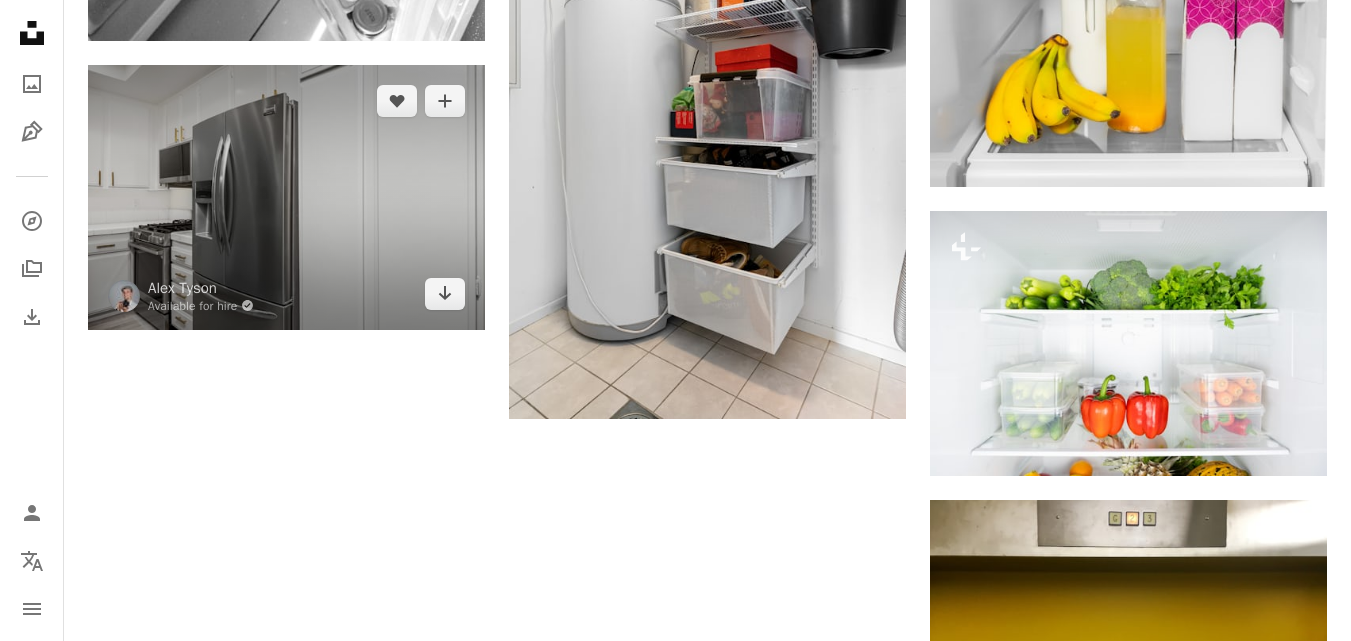 click at bounding box center (286, 197) 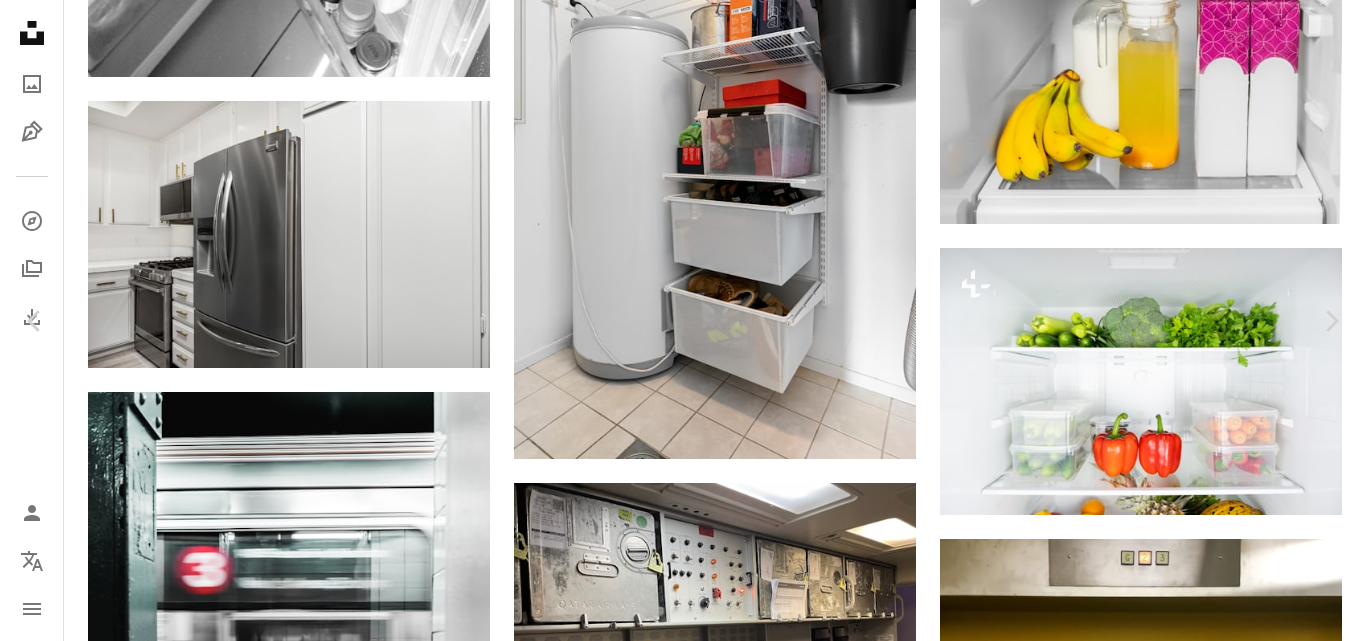 drag, startPoint x: 129, startPoint y: 33, endPoint x: 219, endPoint y: 38, distance: 90.13878 